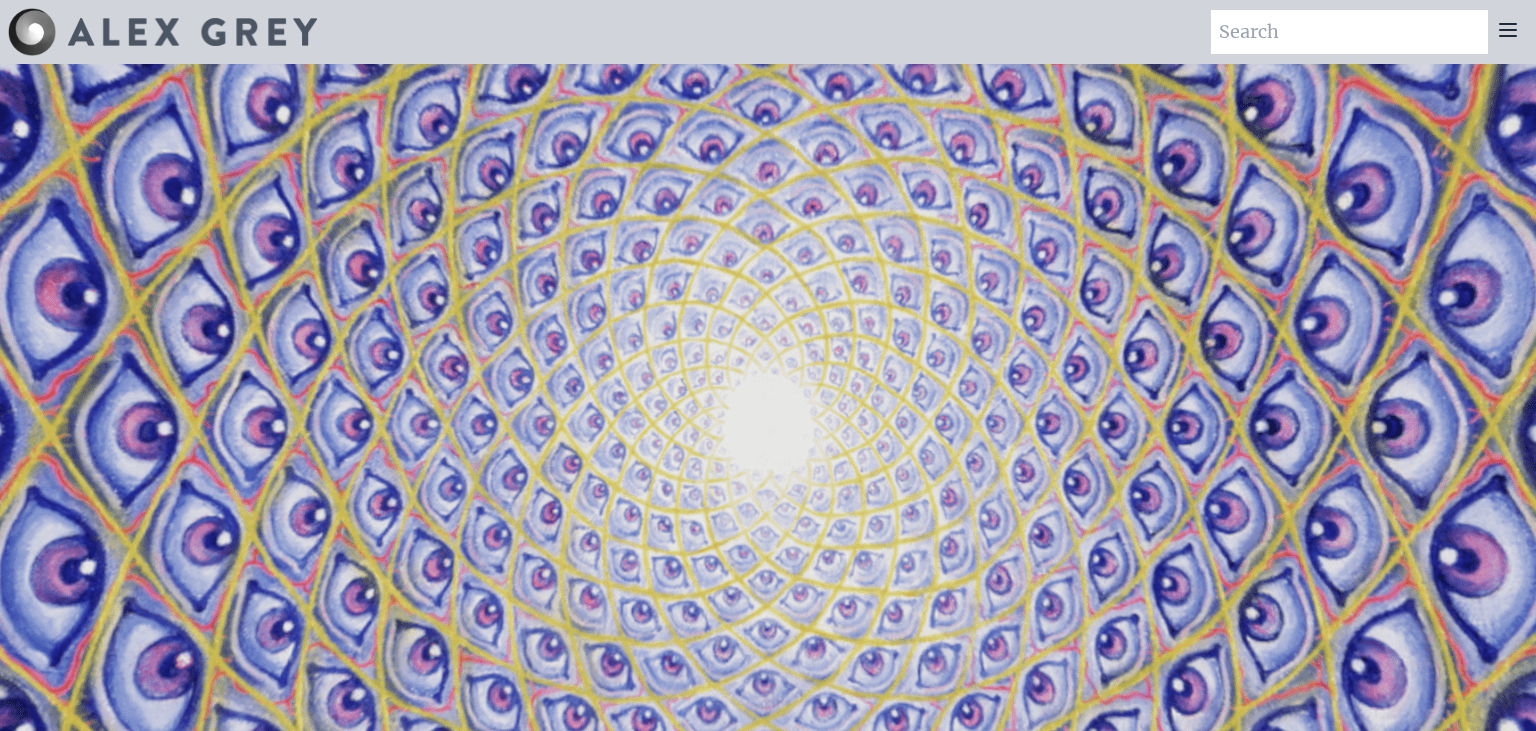 scroll, scrollTop: 0, scrollLeft: 0, axis: both 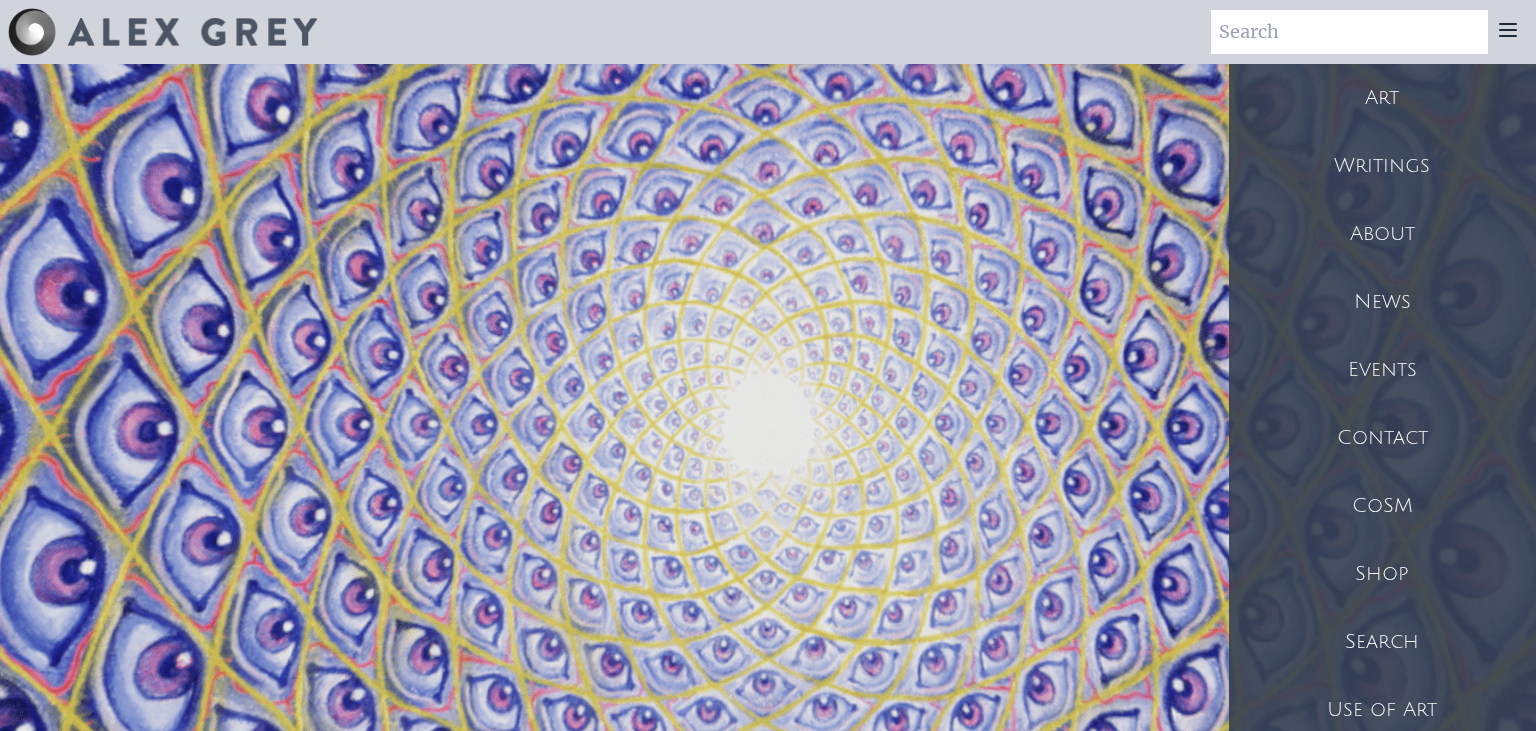 click on "News" at bounding box center [1382, 302] 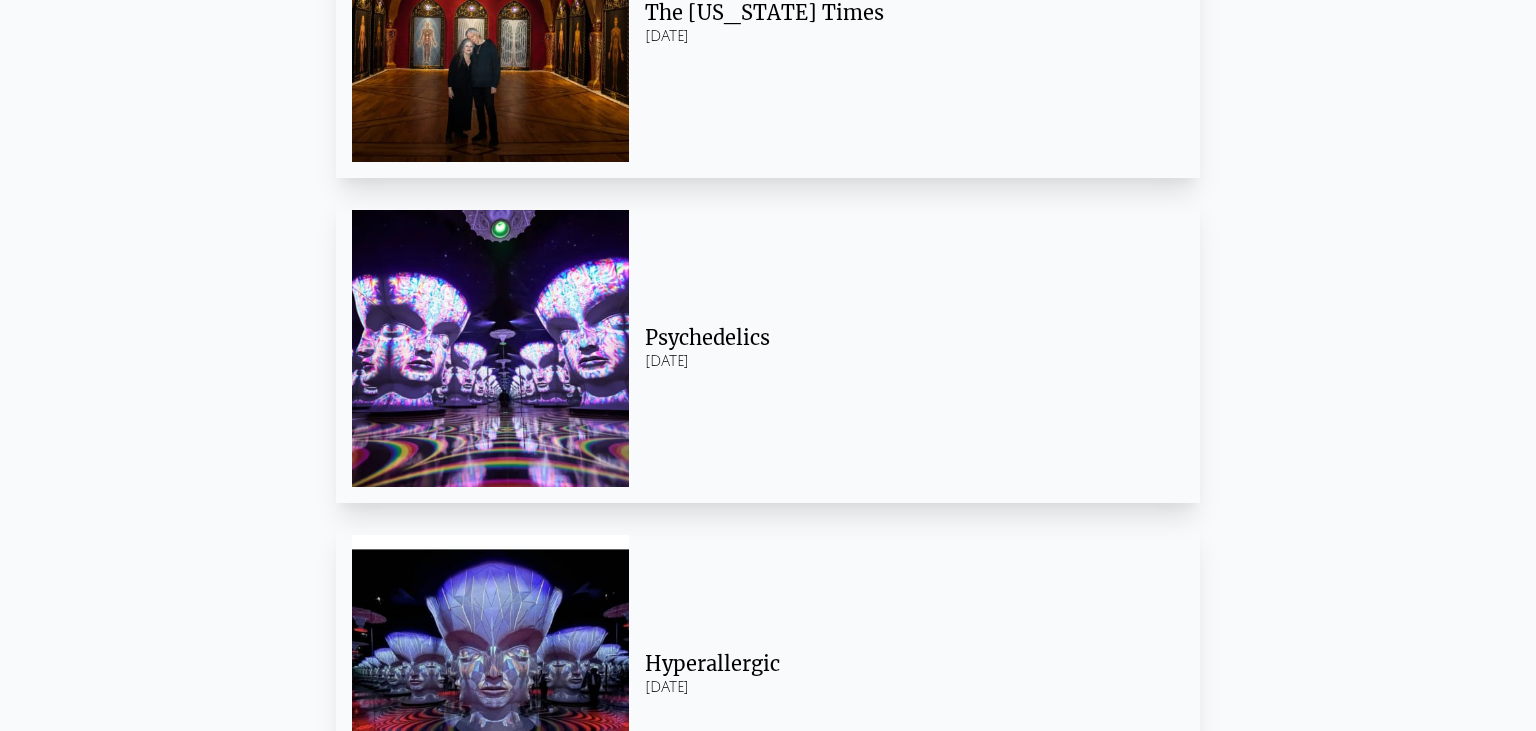 scroll, scrollTop: 633, scrollLeft: 0, axis: vertical 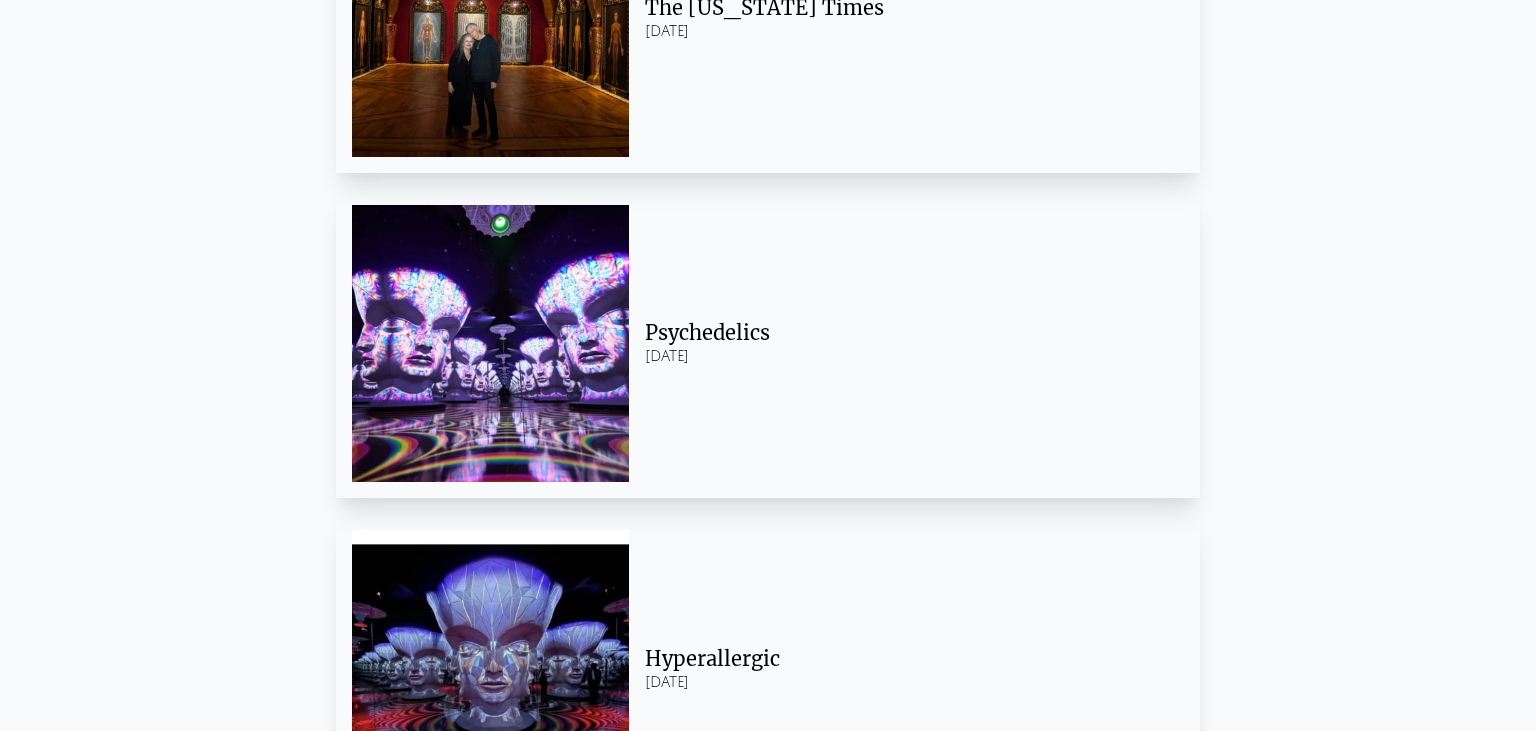 click on "Psychedelics" at bounding box center (906, 333) 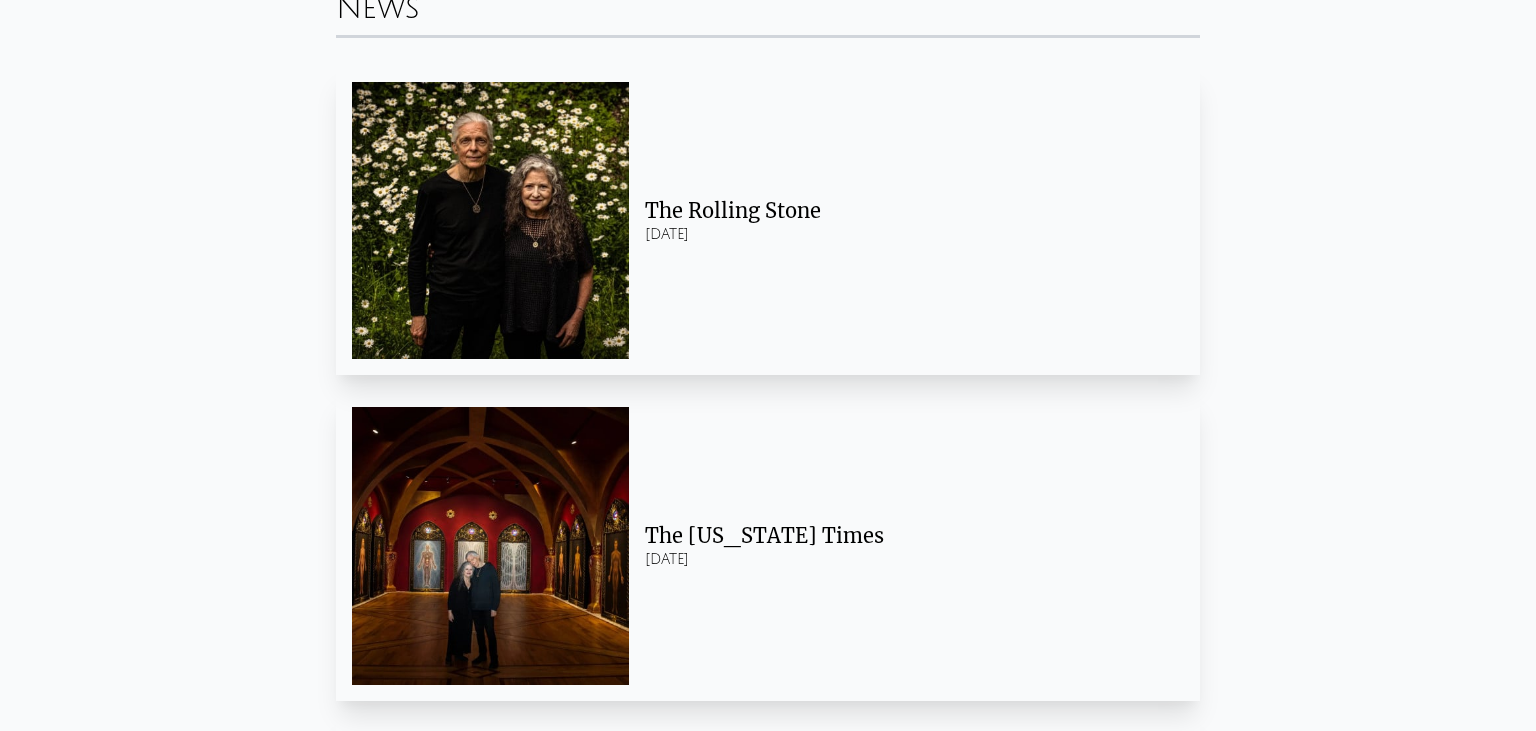 scroll, scrollTop: 0, scrollLeft: 0, axis: both 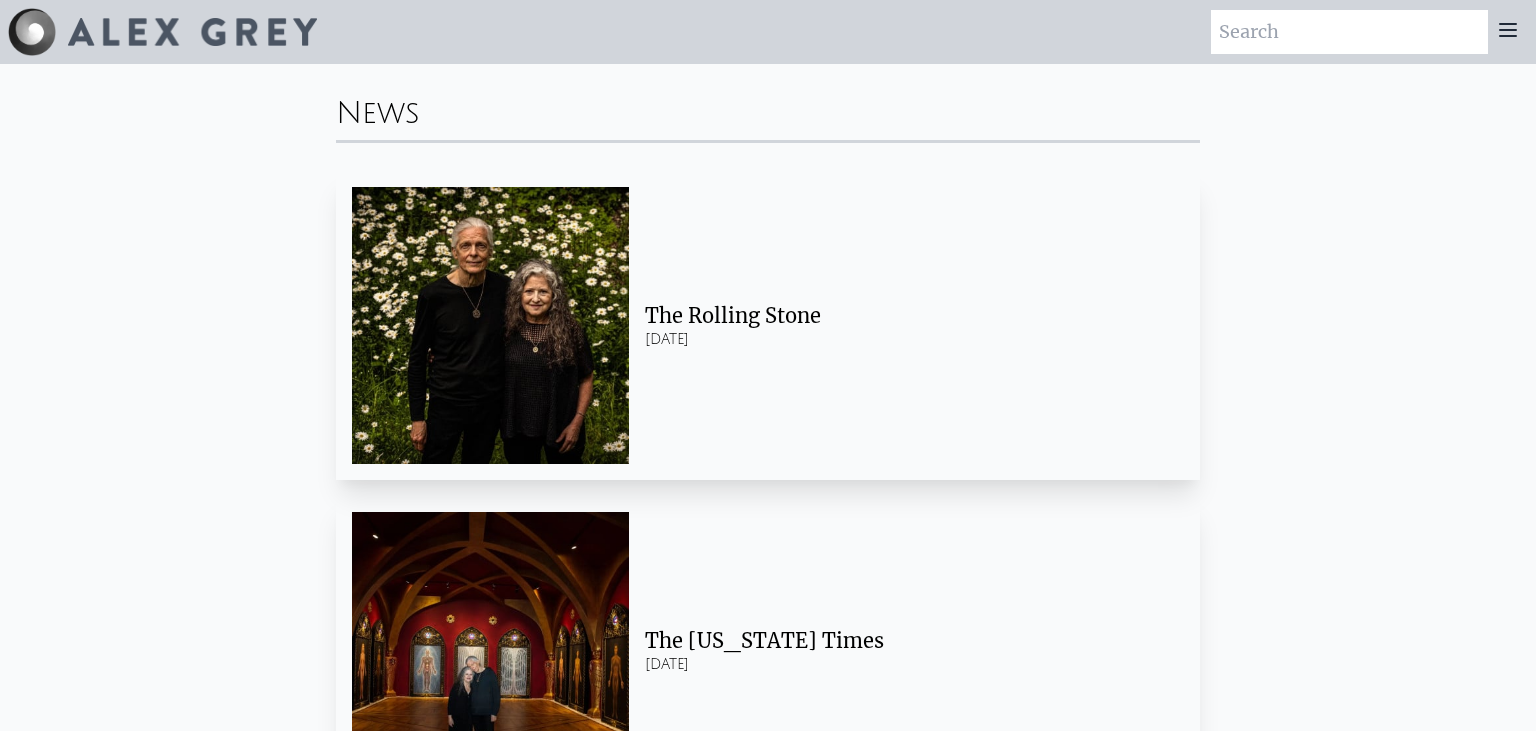 click on "The Rolling Stone" at bounding box center [906, 316] 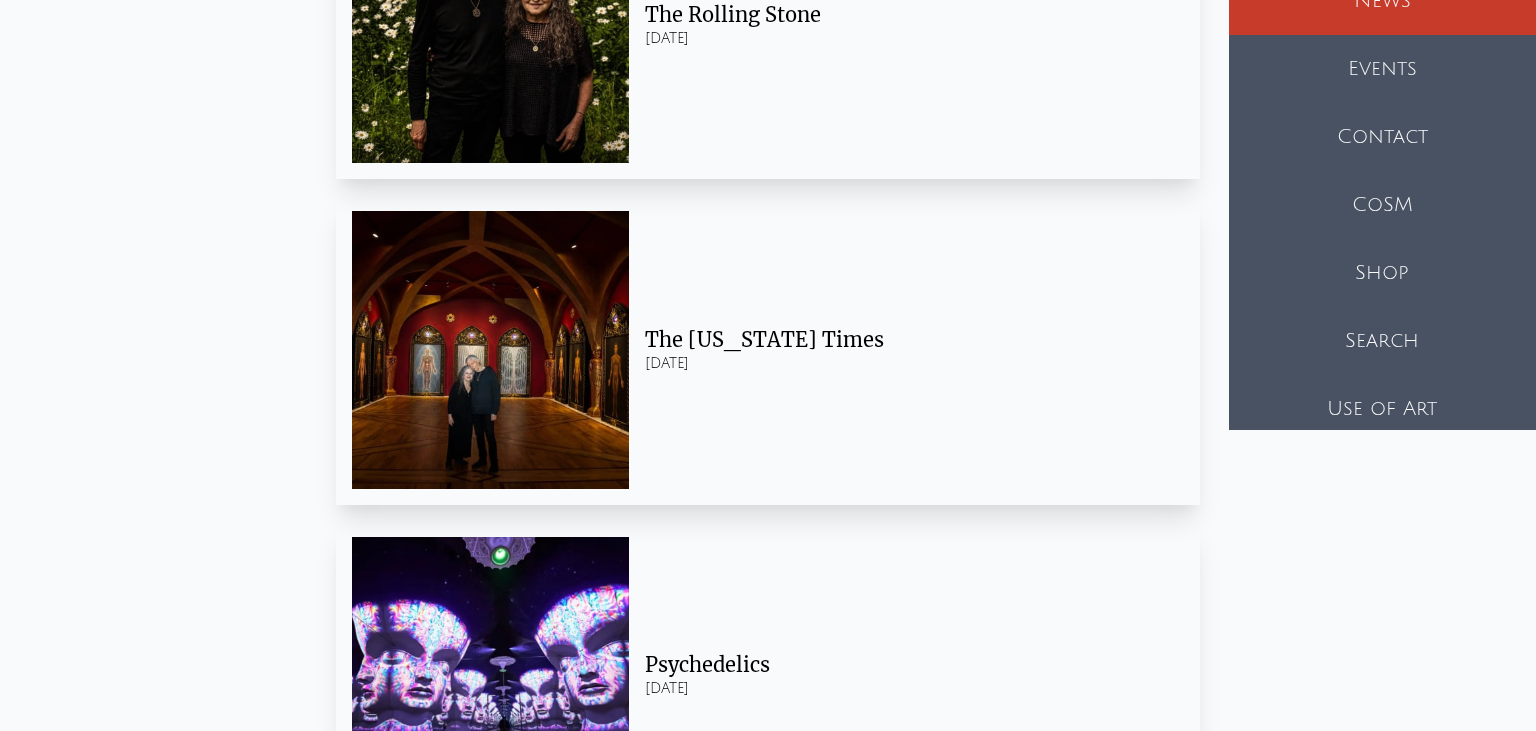 scroll, scrollTop: 211, scrollLeft: 0, axis: vertical 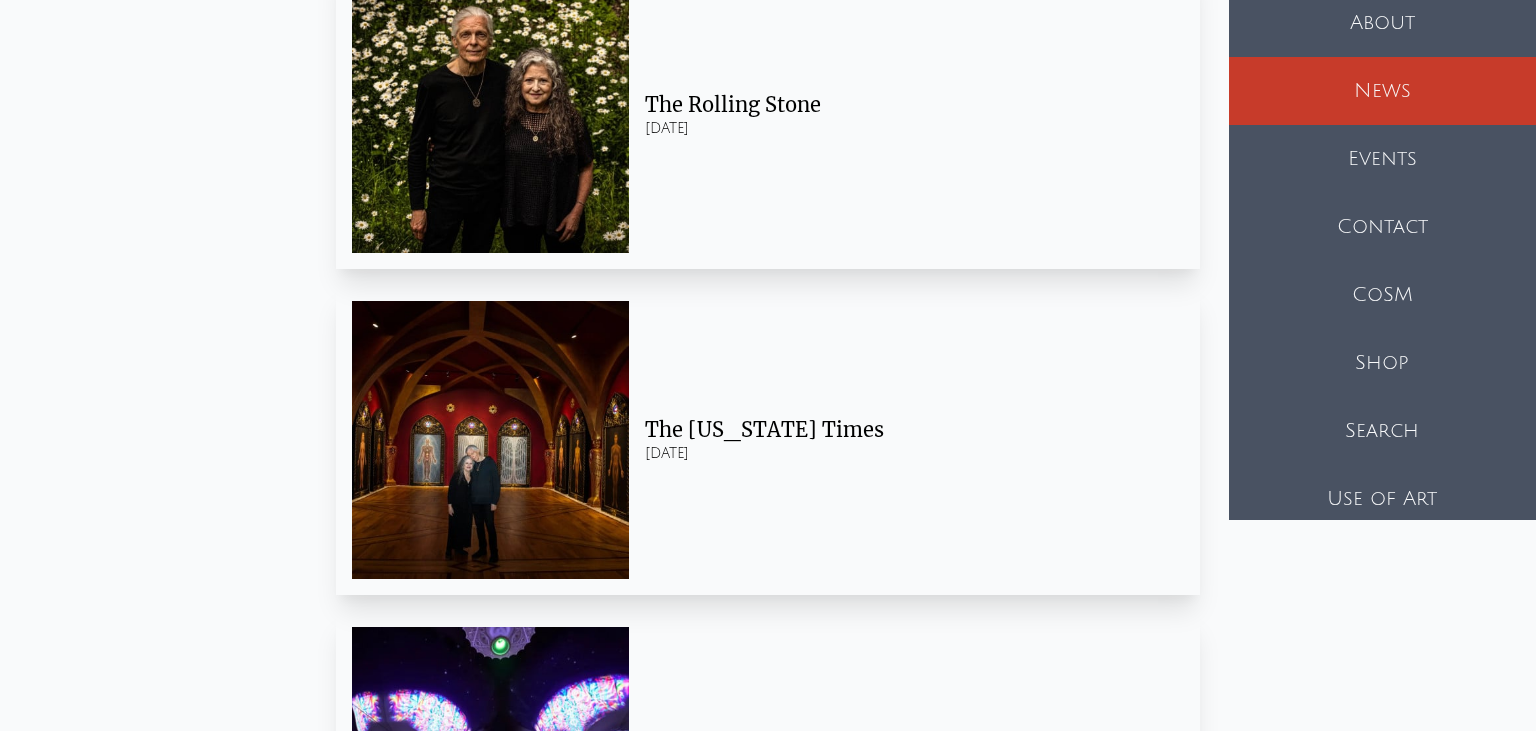 click on "Use of Art" at bounding box center (1382, 499) 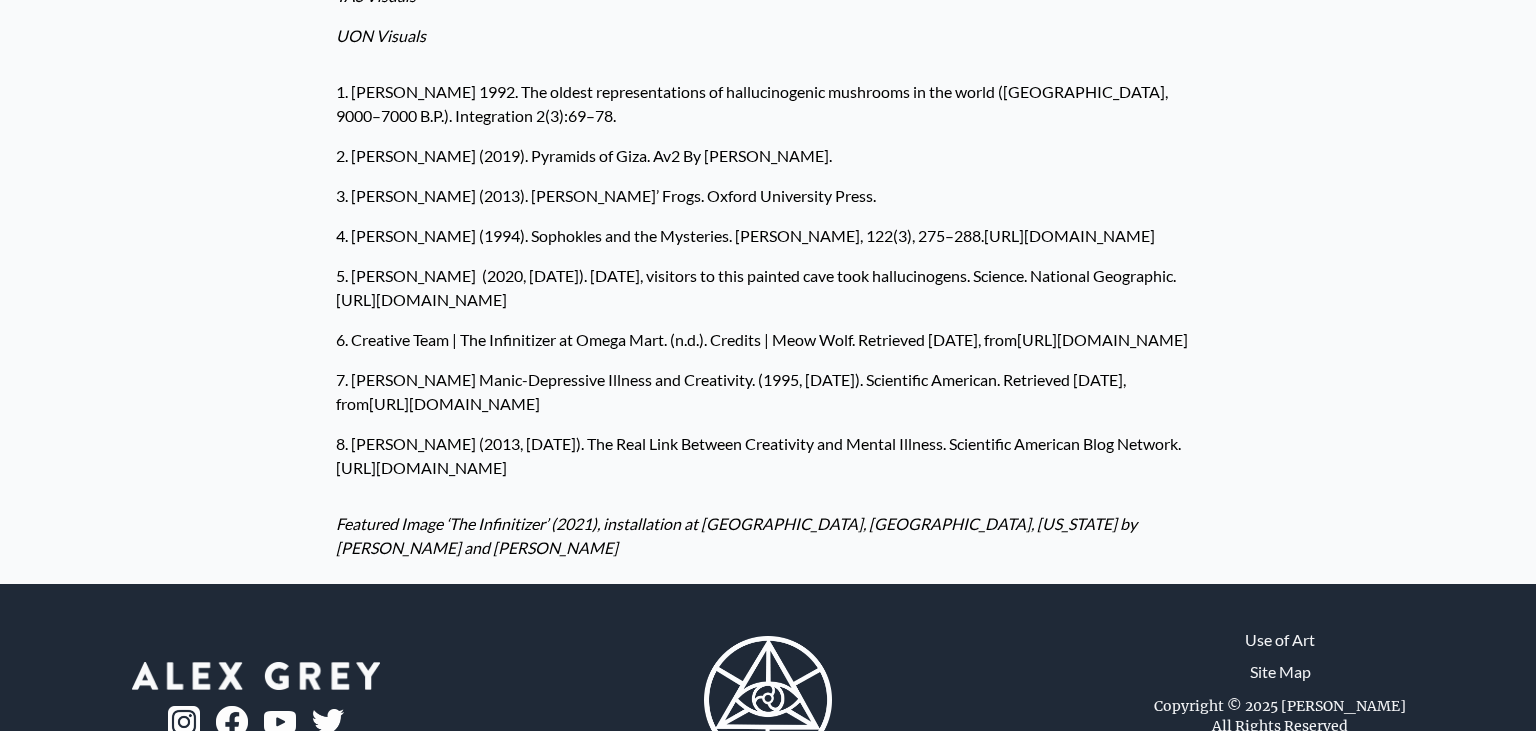 scroll, scrollTop: 3575, scrollLeft: 0, axis: vertical 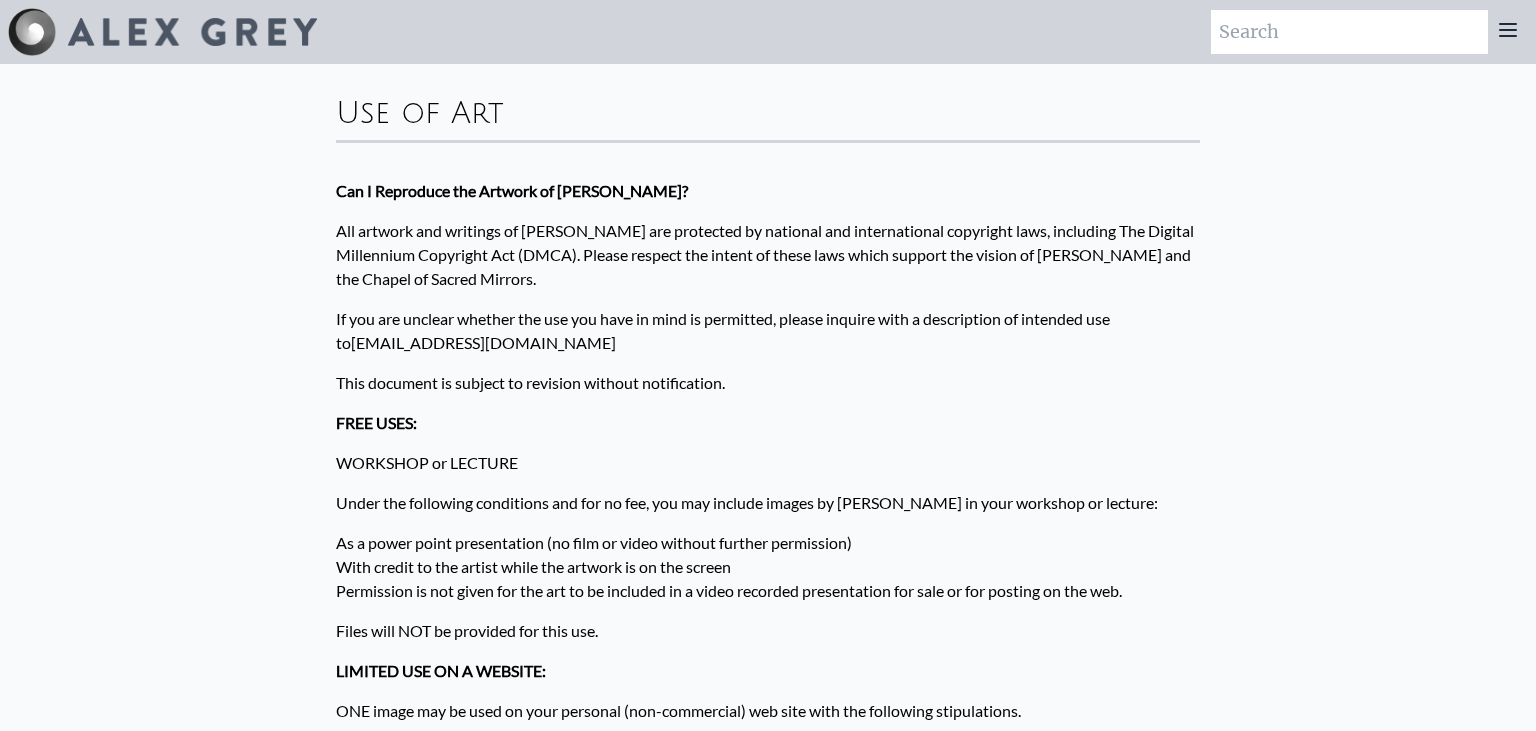 click 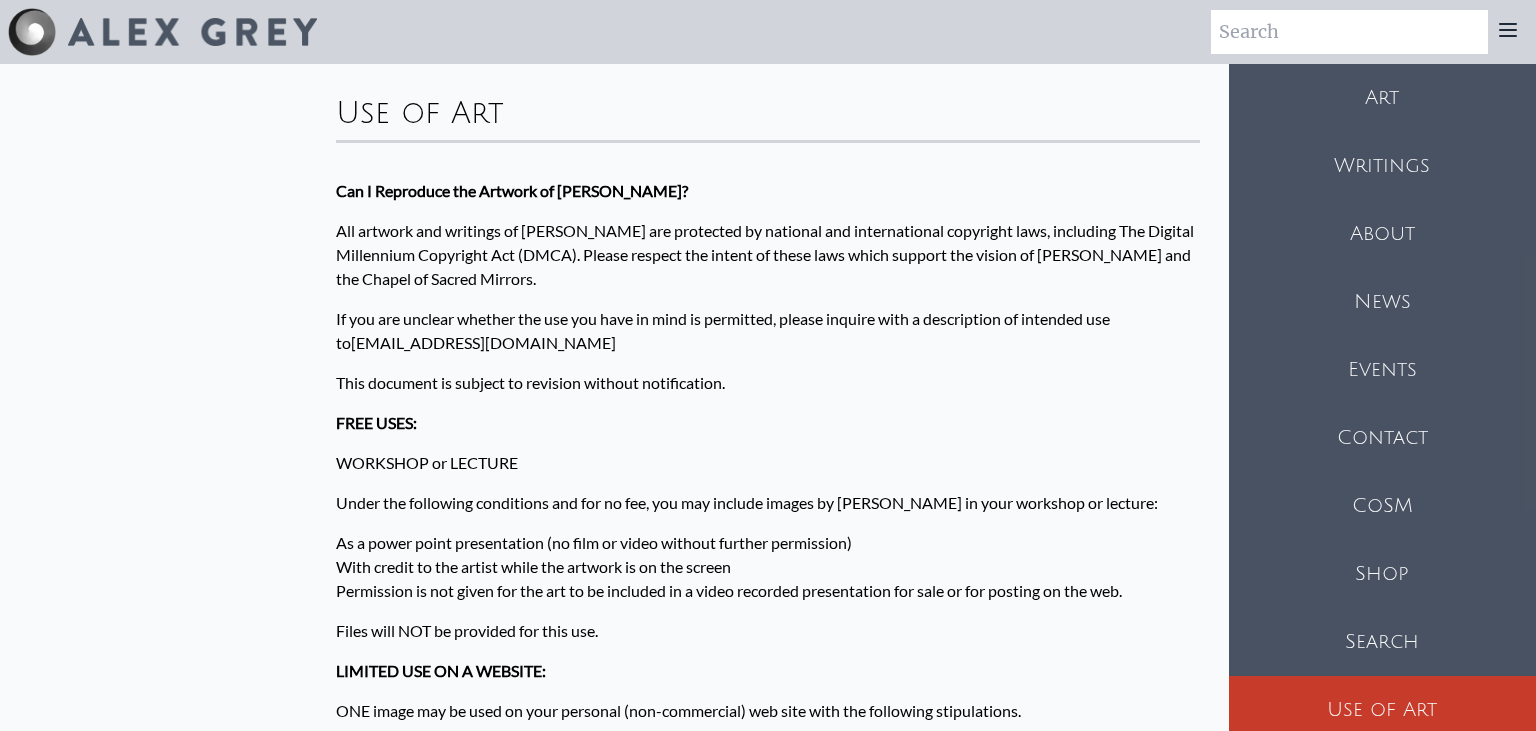 click on "Art" at bounding box center [1382, 98] 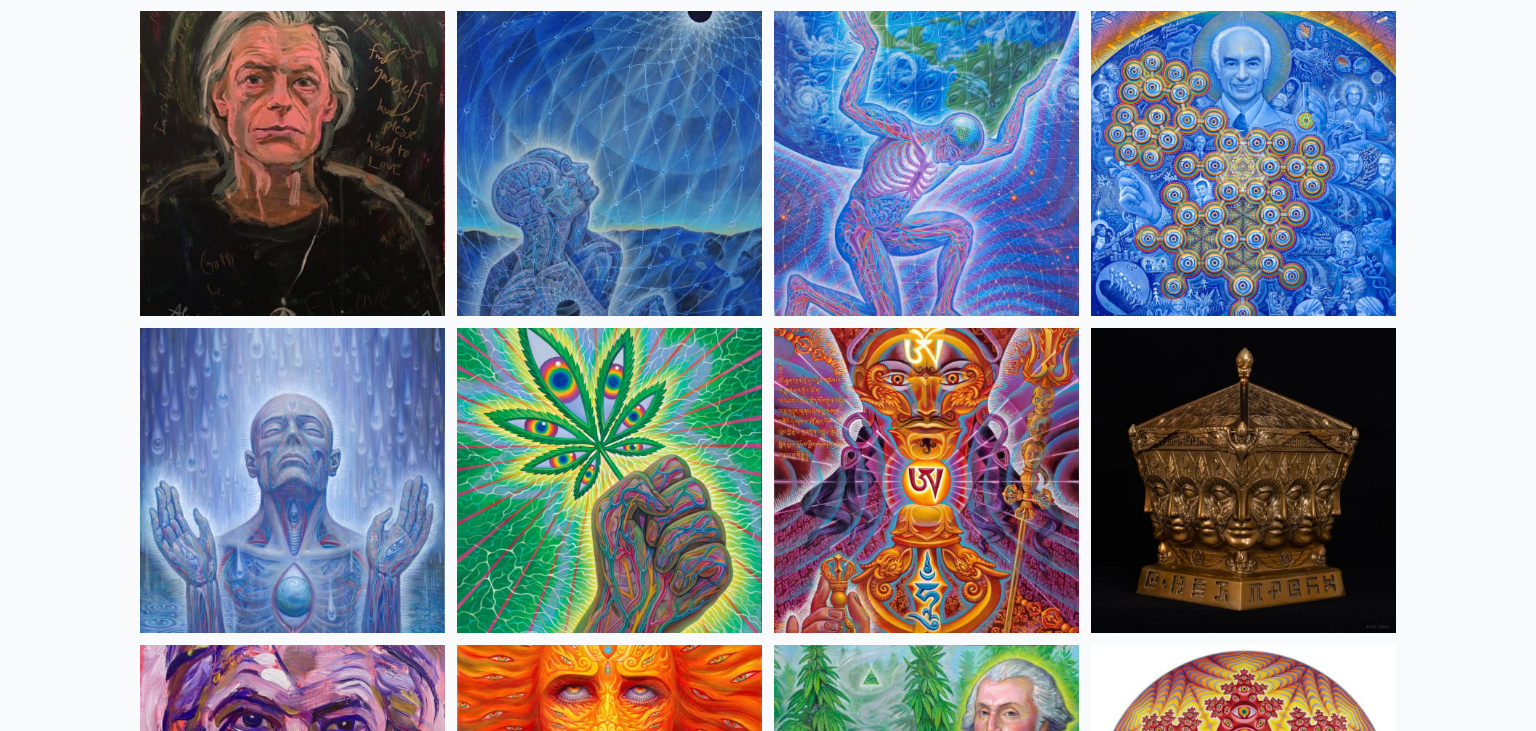 scroll, scrollTop: 2745, scrollLeft: 0, axis: vertical 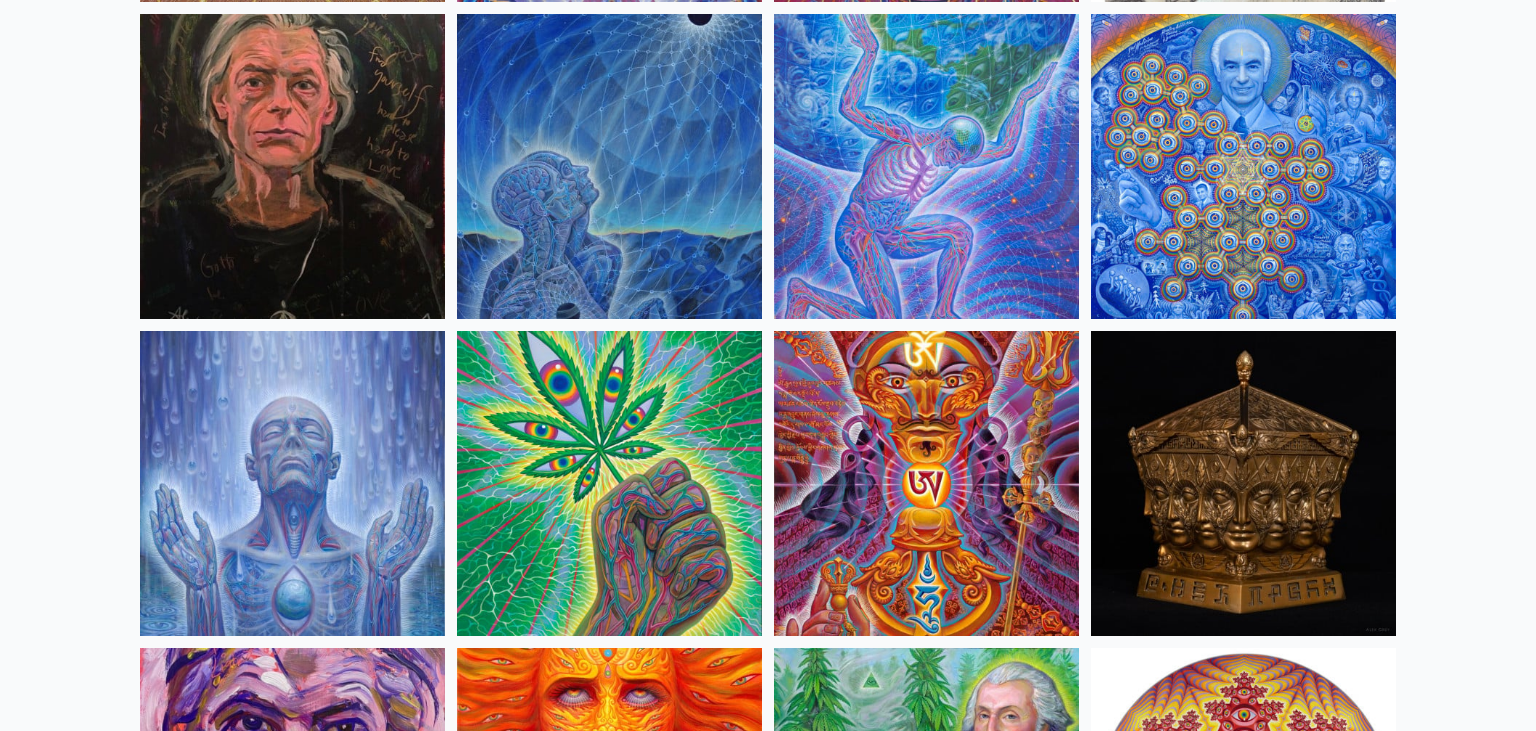 click at bounding box center [609, 166] 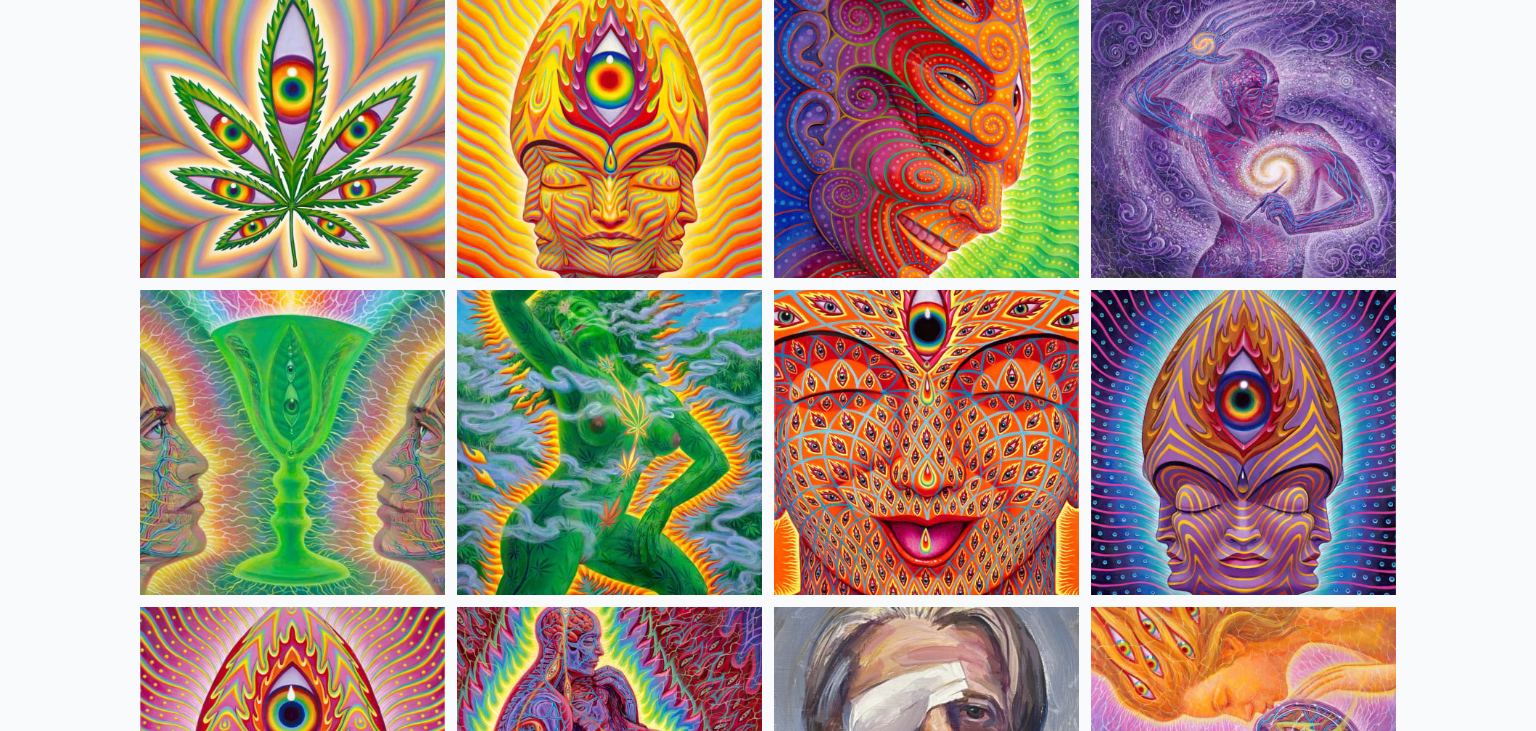 scroll, scrollTop: 3801, scrollLeft: 0, axis: vertical 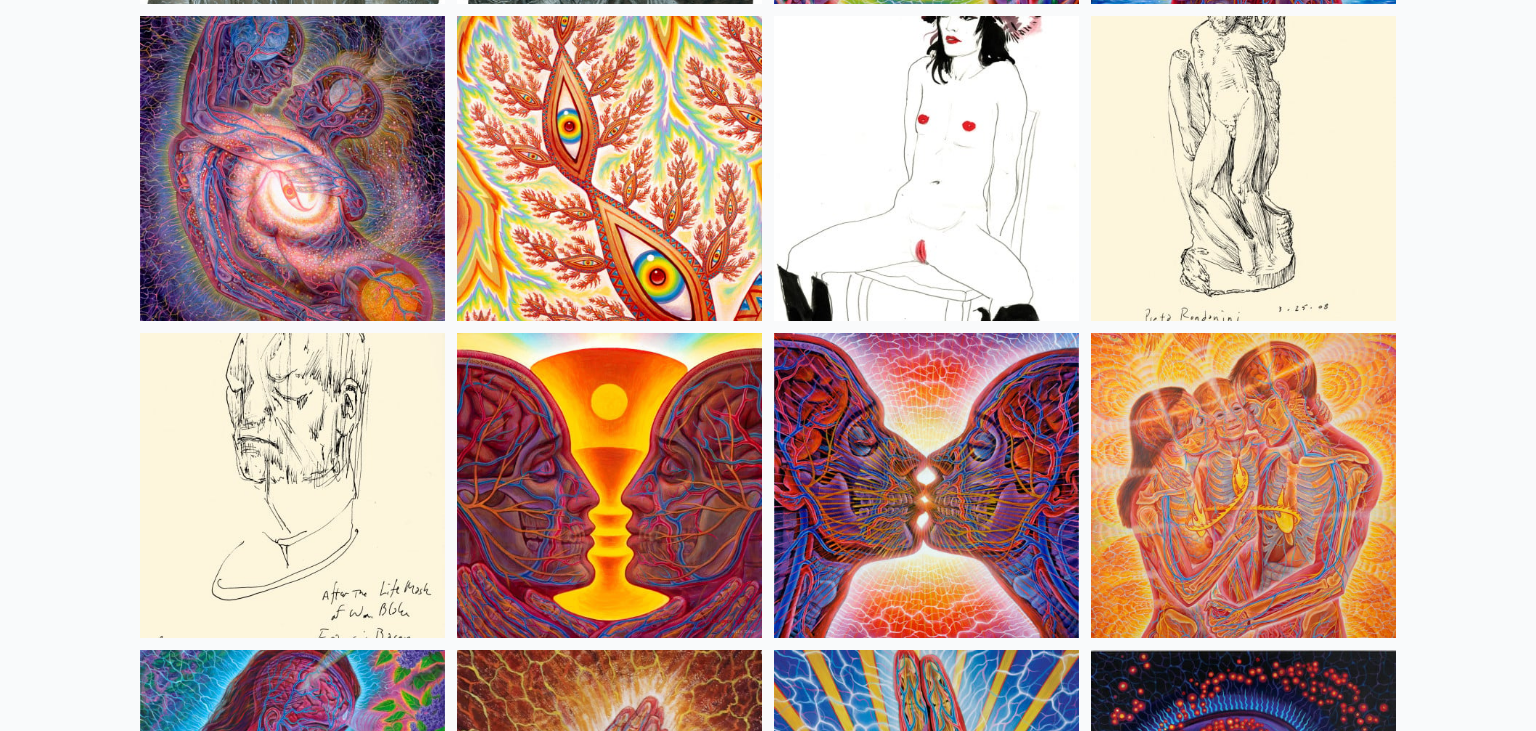 click on "Home
·
Art
Anatomical
Drawings
Fire & Eyes
Lightbody" at bounding box center [768, 6768] 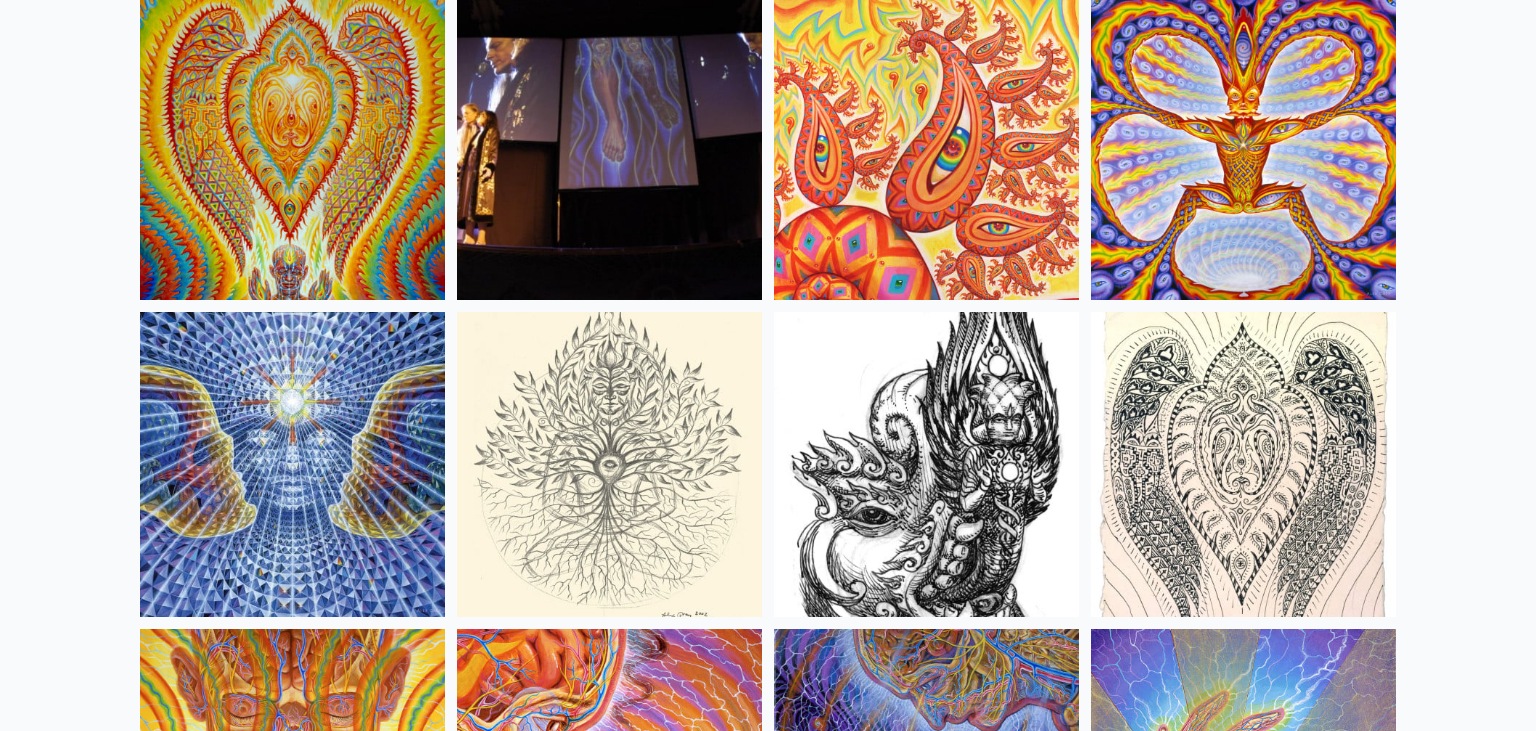 scroll, scrollTop: 10665, scrollLeft: 0, axis: vertical 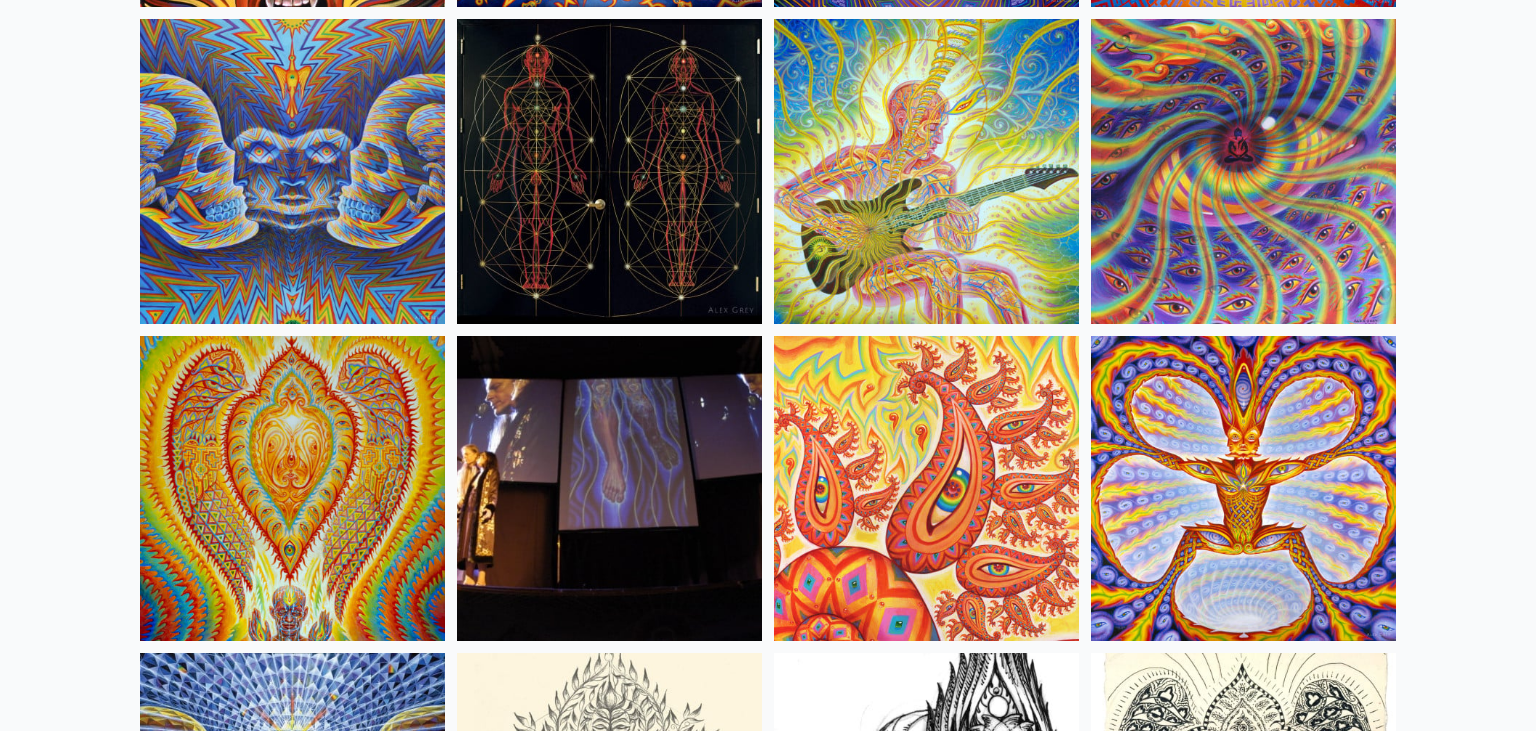 click at bounding box center [1243, 171] 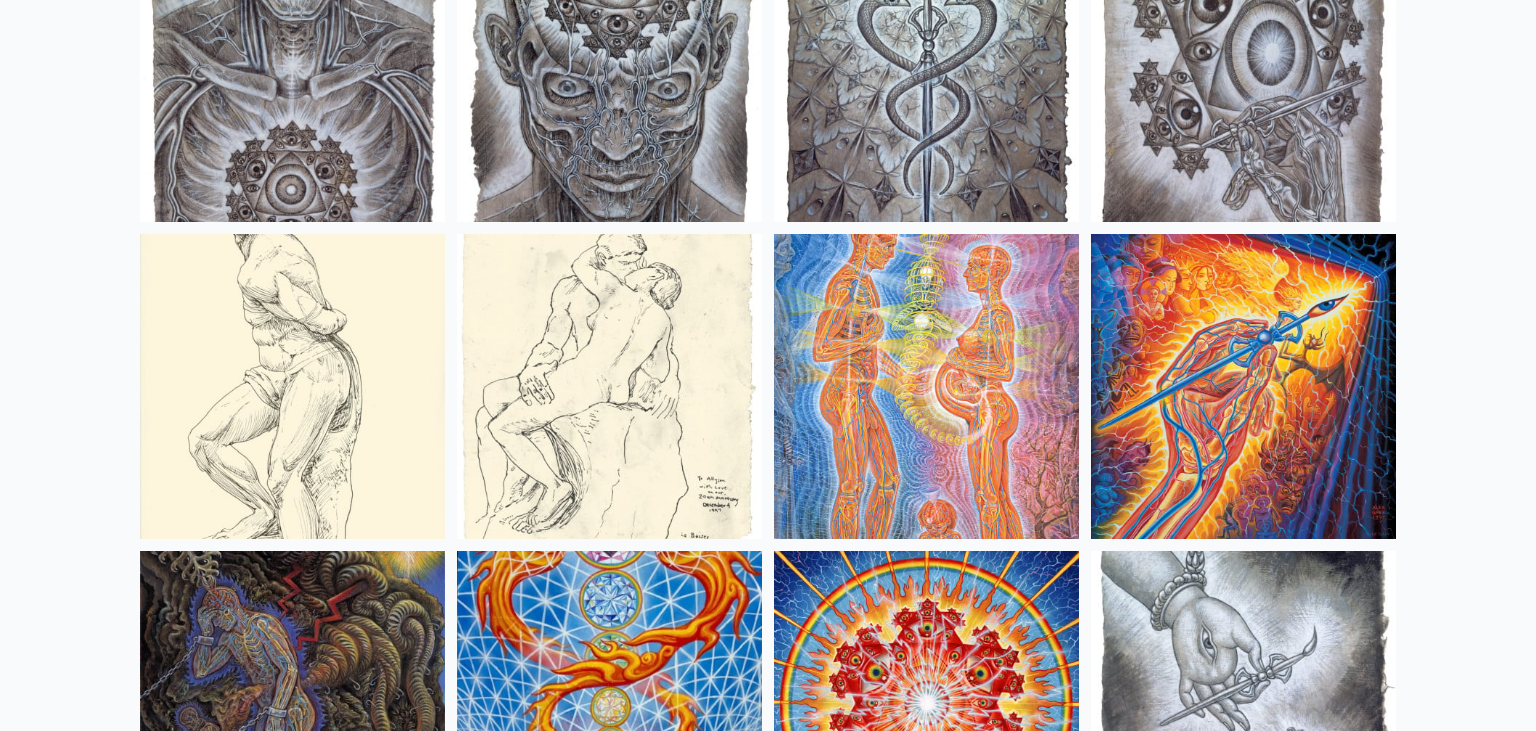 scroll, scrollTop: 15206, scrollLeft: 0, axis: vertical 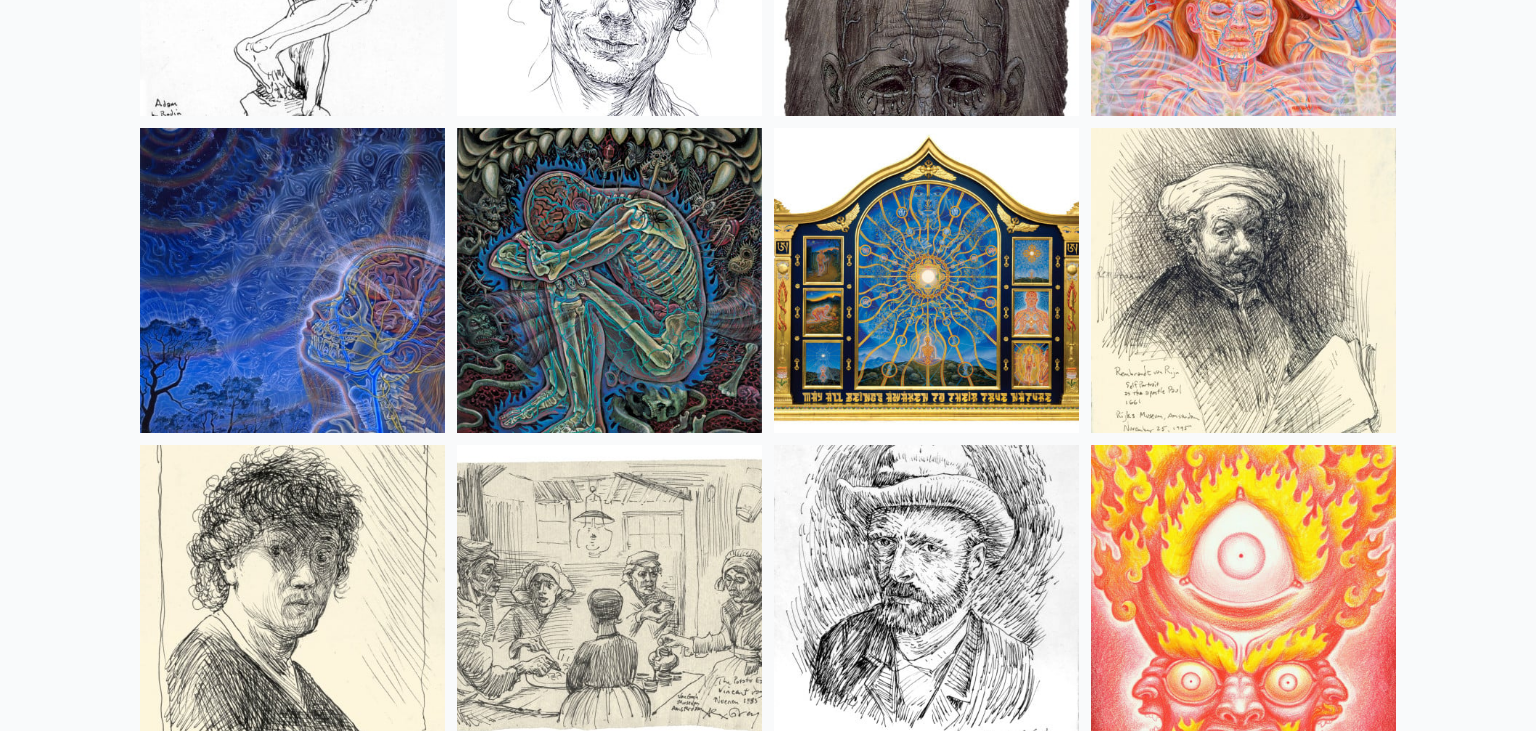click at bounding box center [292, 280] 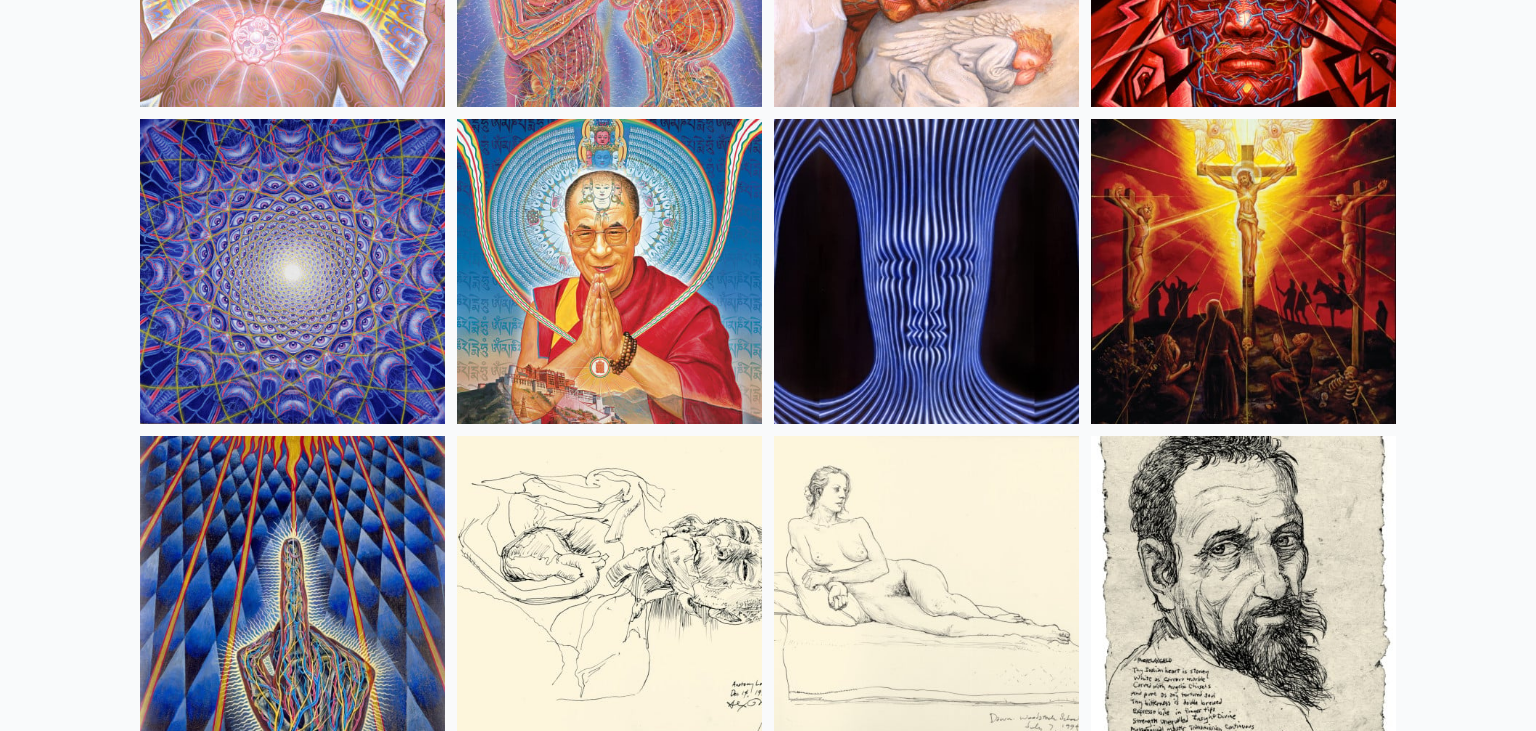 scroll, scrollTop: 17529, scrollLeft: 0, axis: vertical 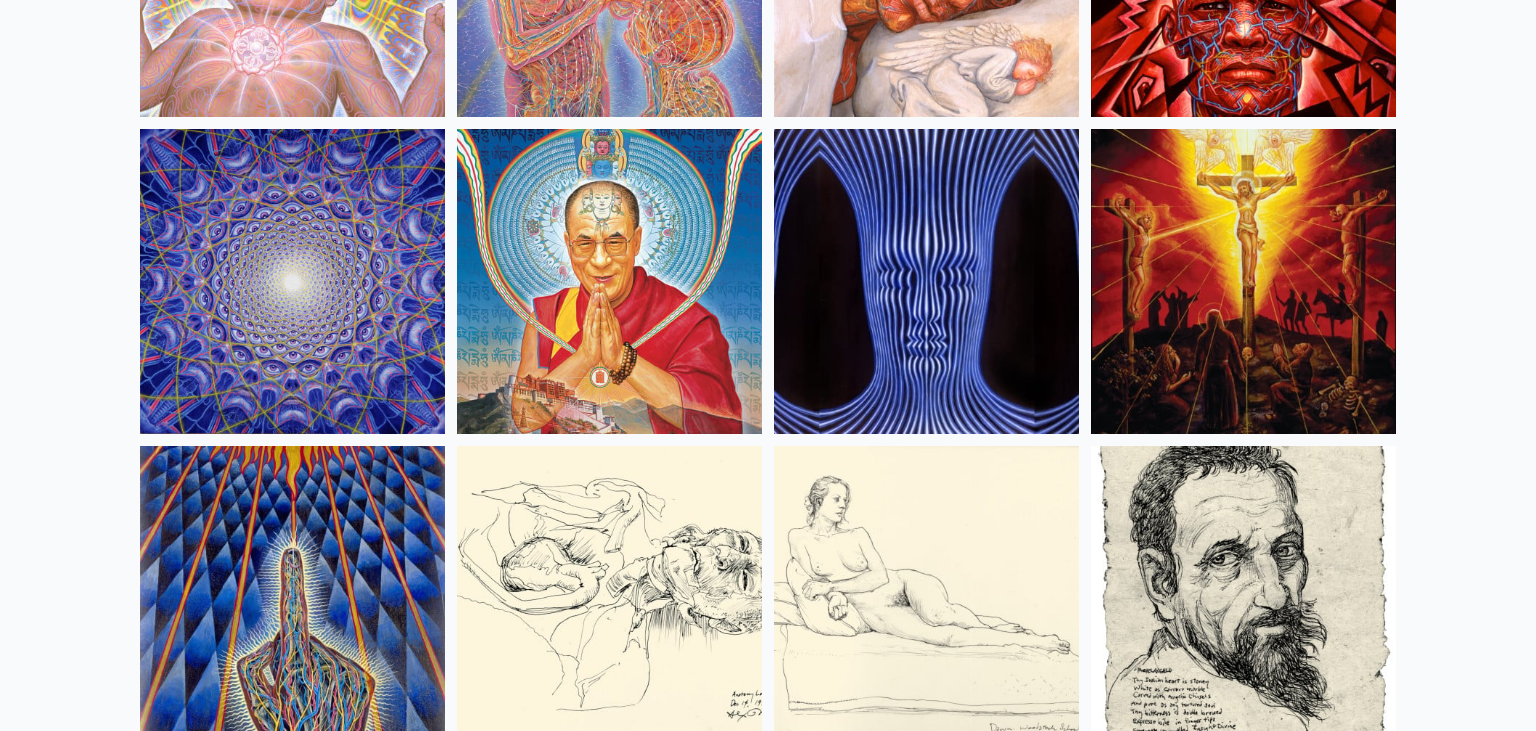 click at bounding box center (926, 281) 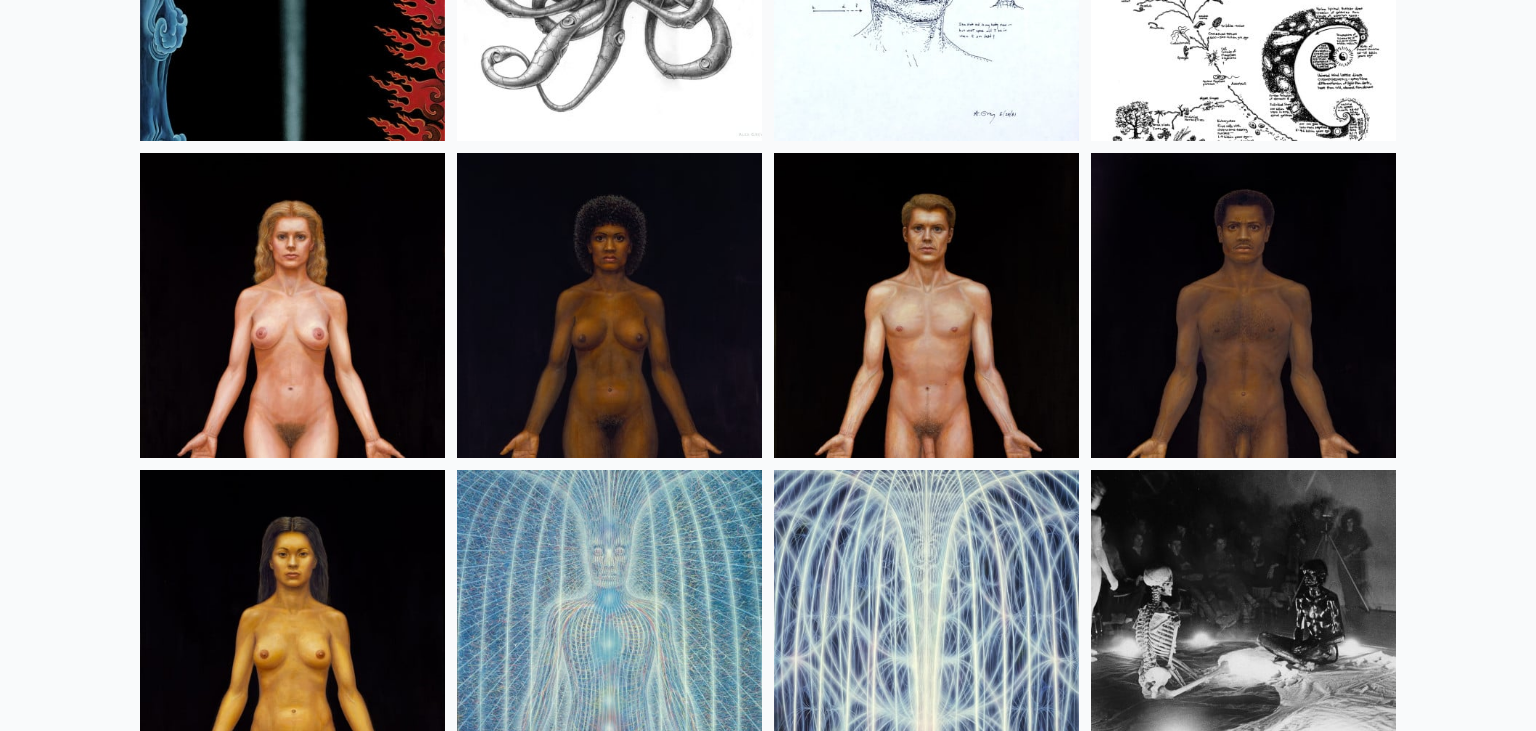 scroll, scrollTop: 23865, scrollLeft: 0, axis: vertical 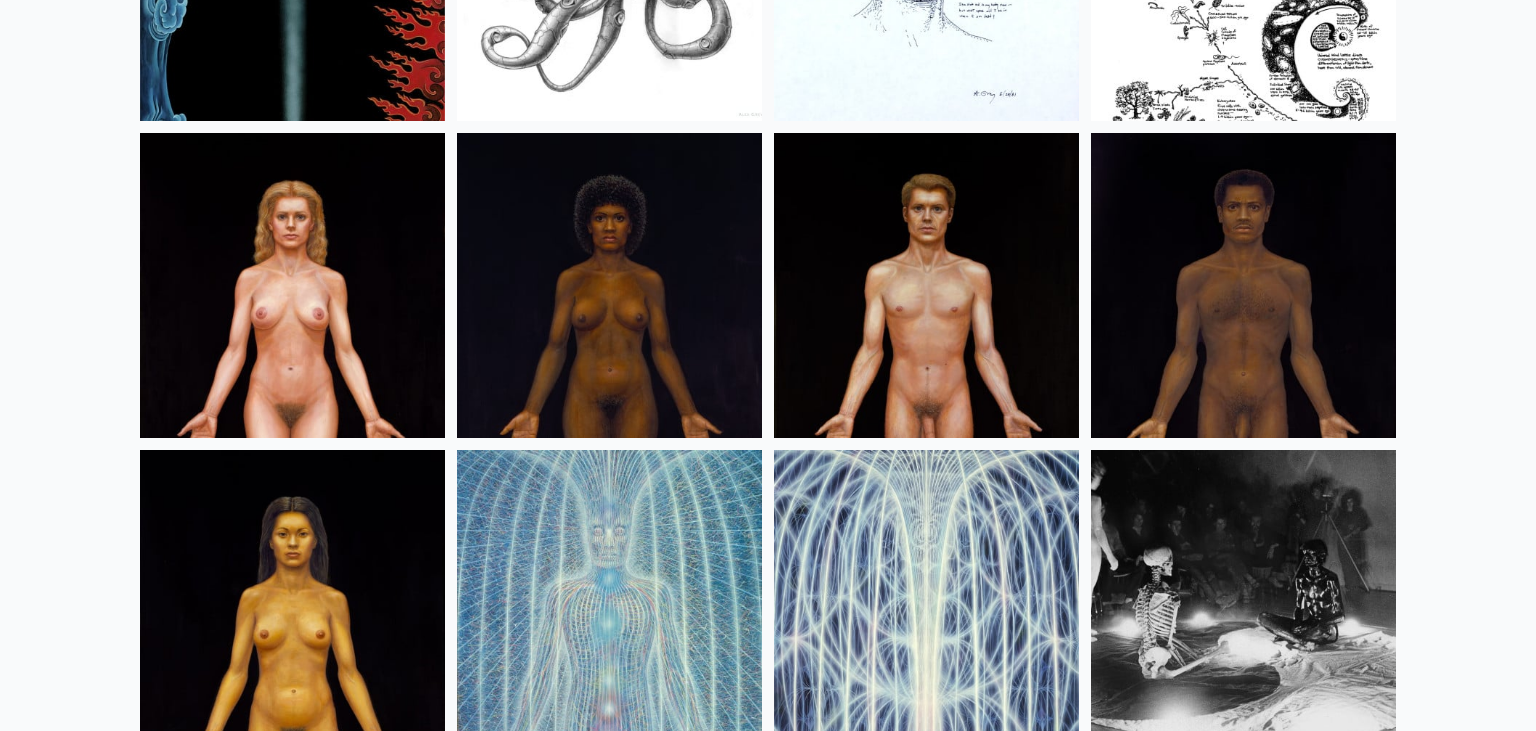 click at bounding box center (926, 285) 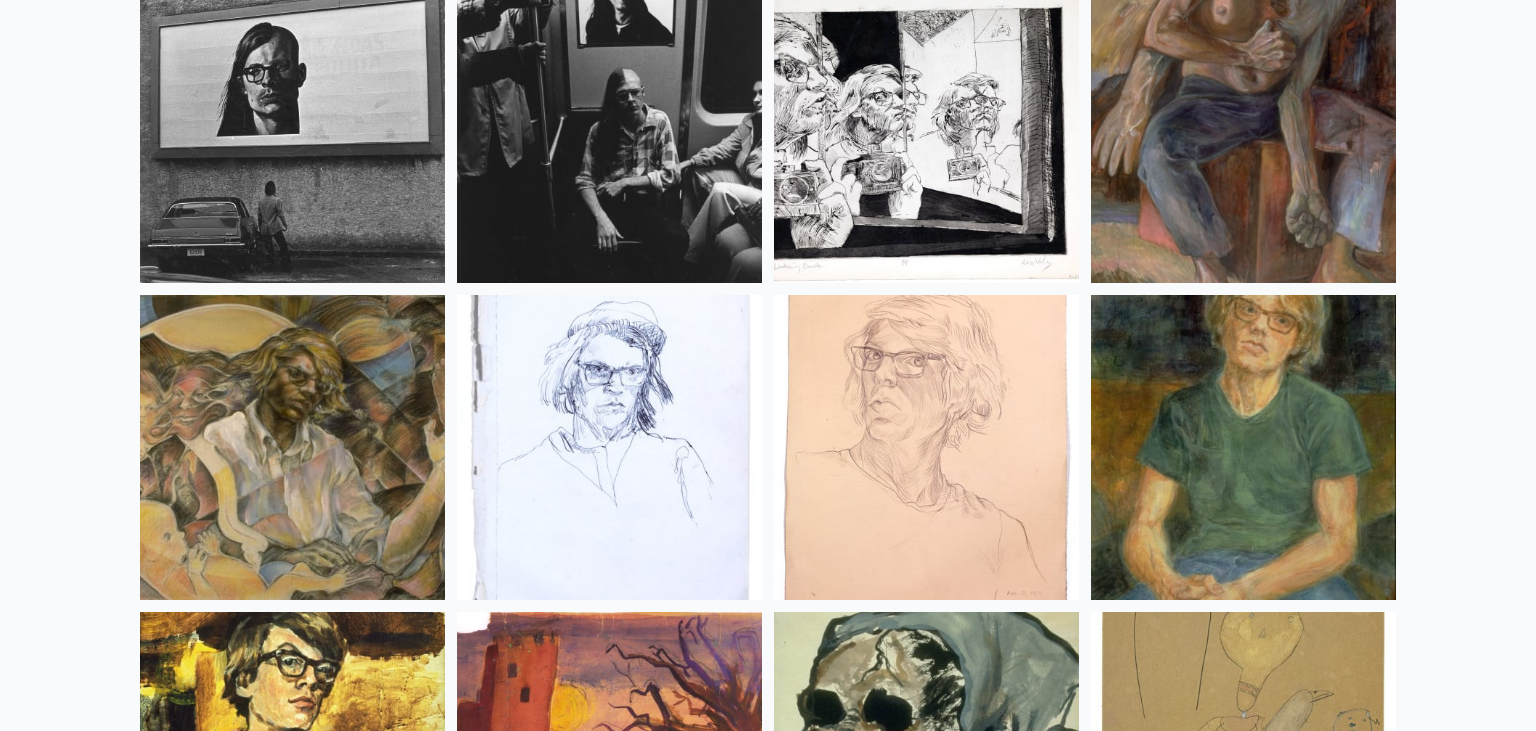 scroll, scrollTop: 26172, scrollLeft: 0, axis: vertical 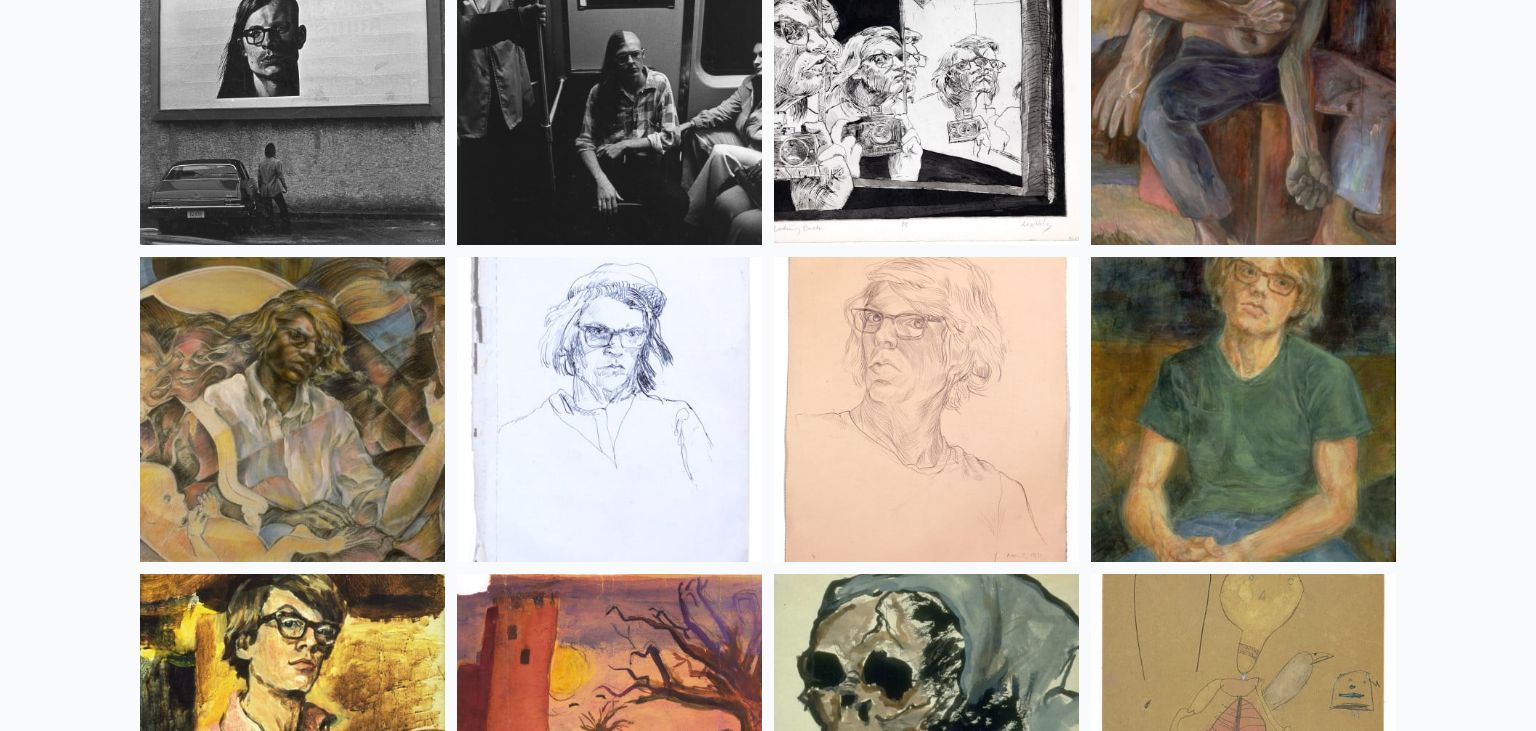click at bounding box center (292, 409) 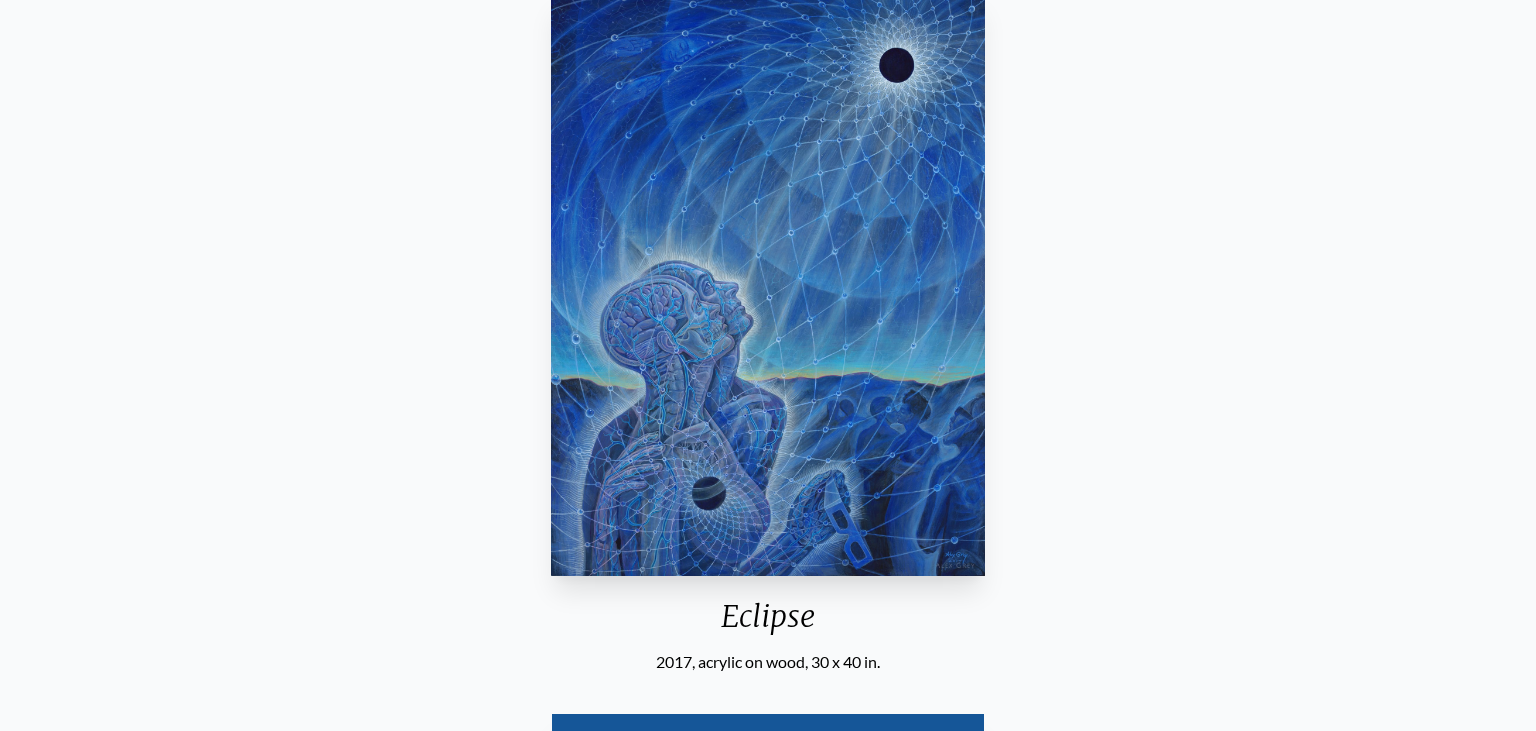 scroll, scrollTop: 136, scrollLeft: 0, axis: vertical 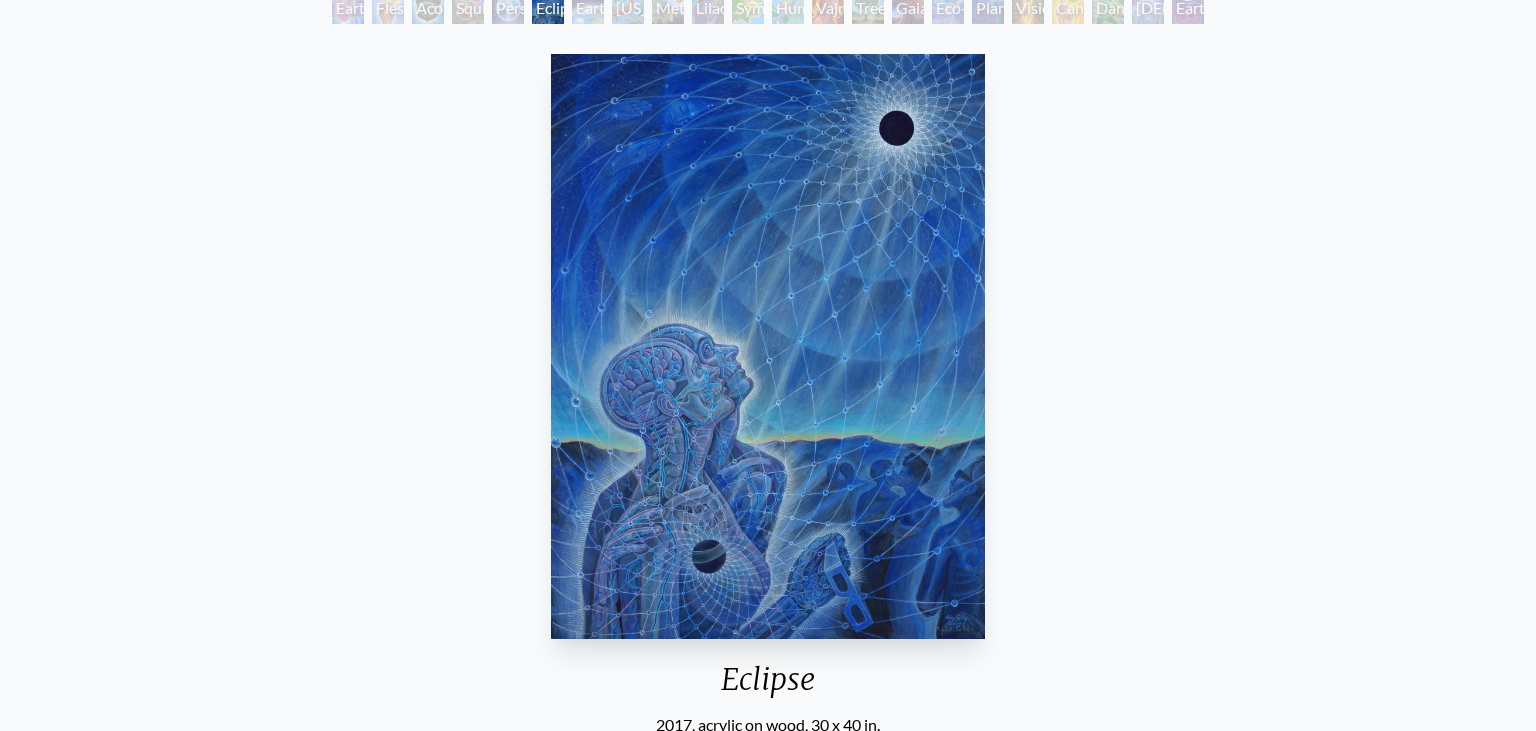 click at bounding box center [767, 346] 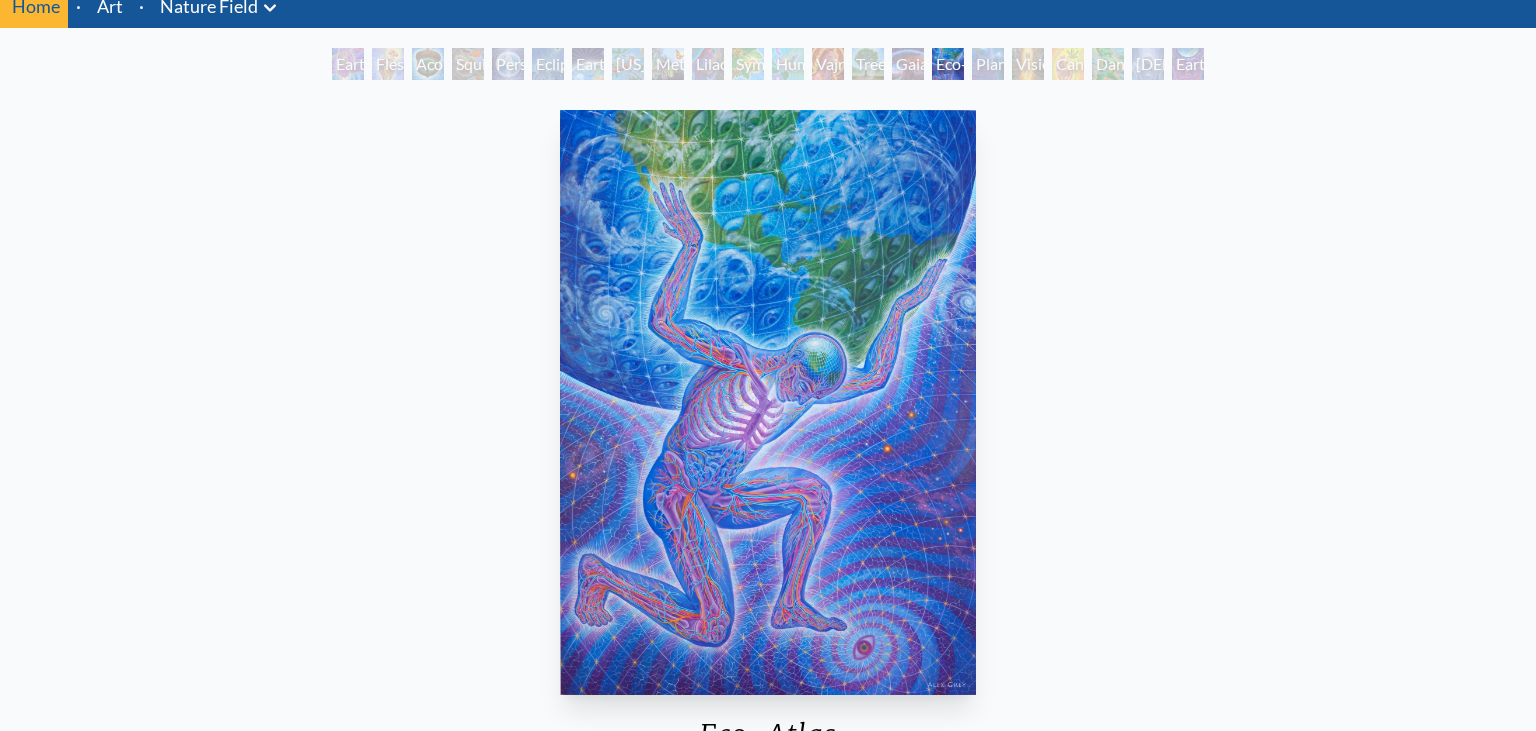 scroll, scrollTop: 105, scrollLeft: 0, axis: vertical 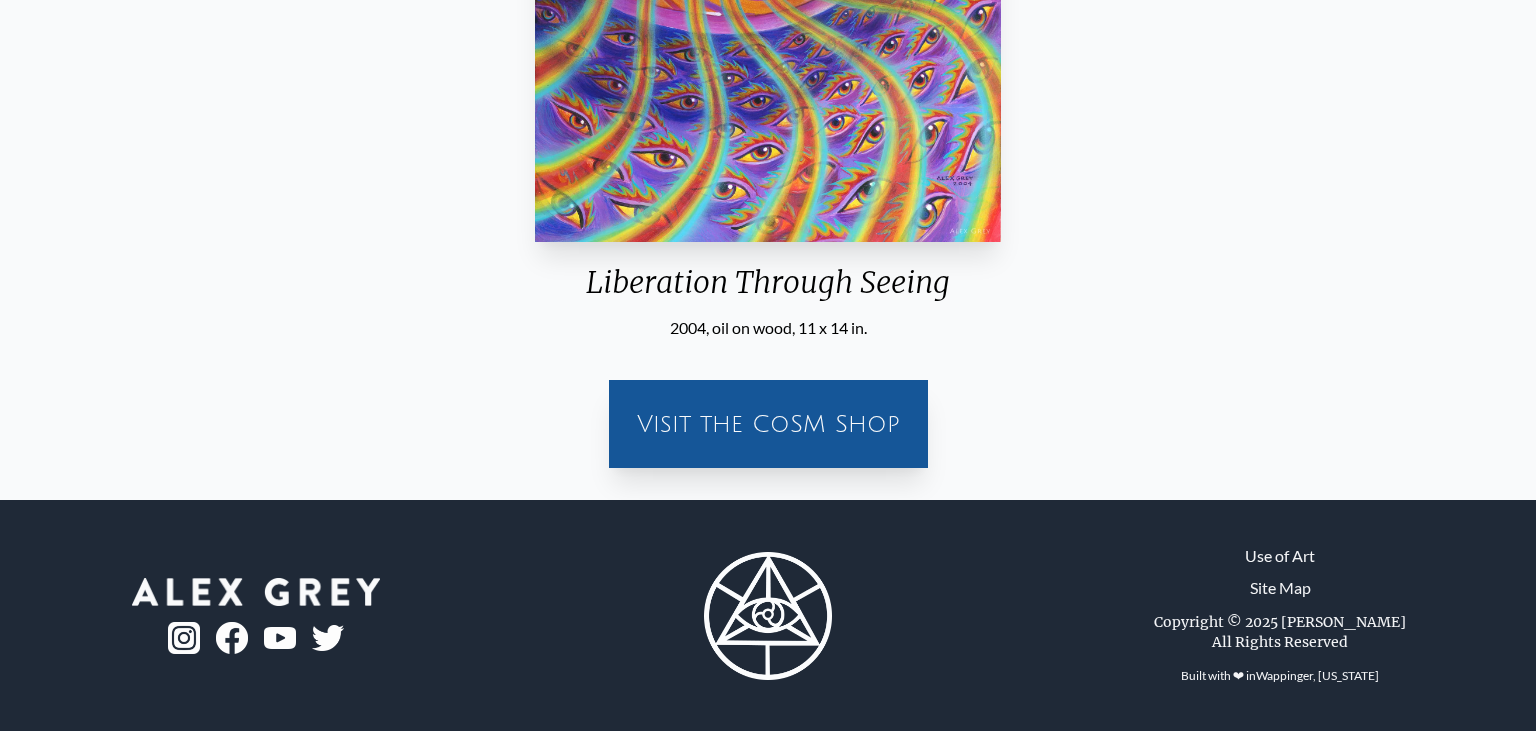 click on "Visit the CoSM Shop" at bounding box center (768, 424) 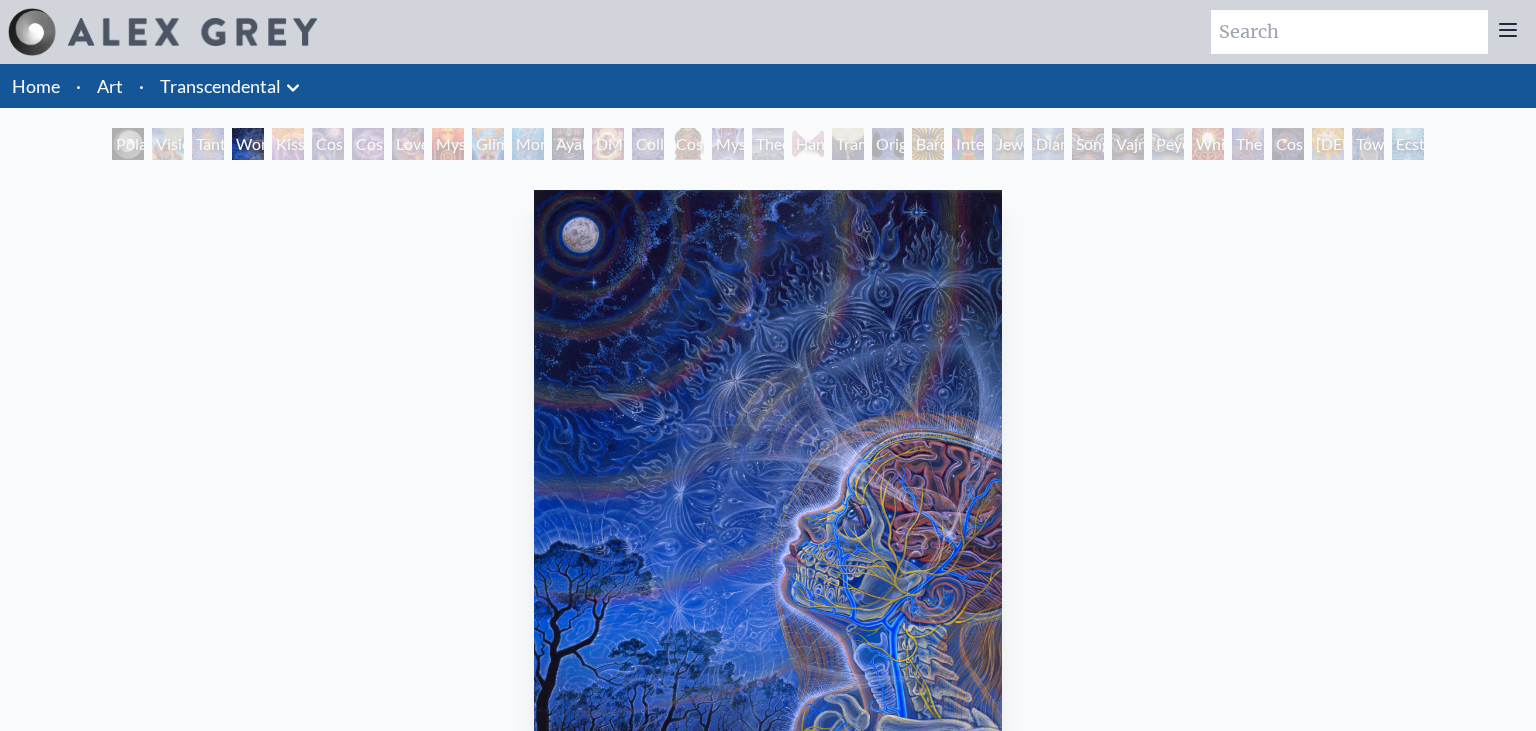 scroll, scrollTop: 0, scrollLeft: 0, axis: both 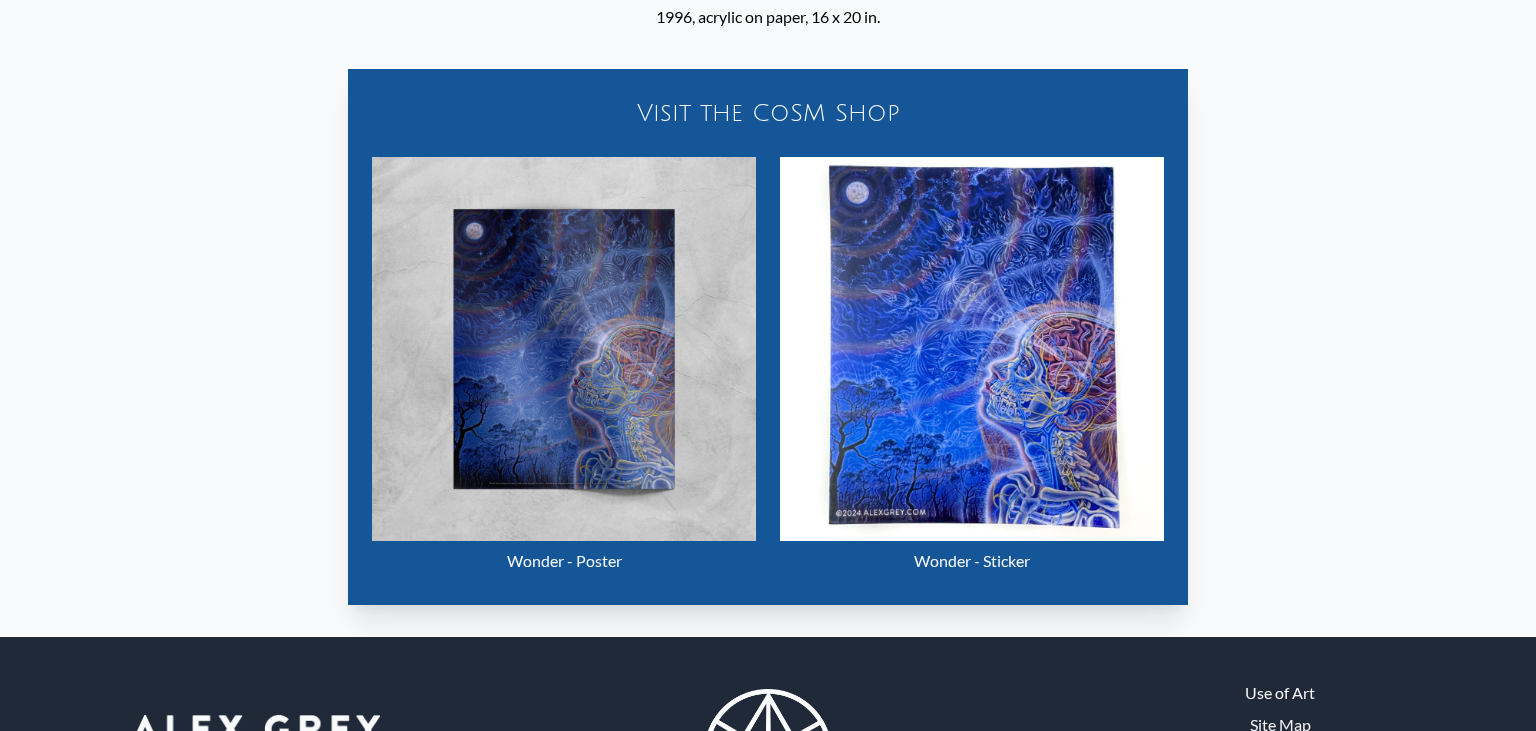 click at bounding box center (564, 349) 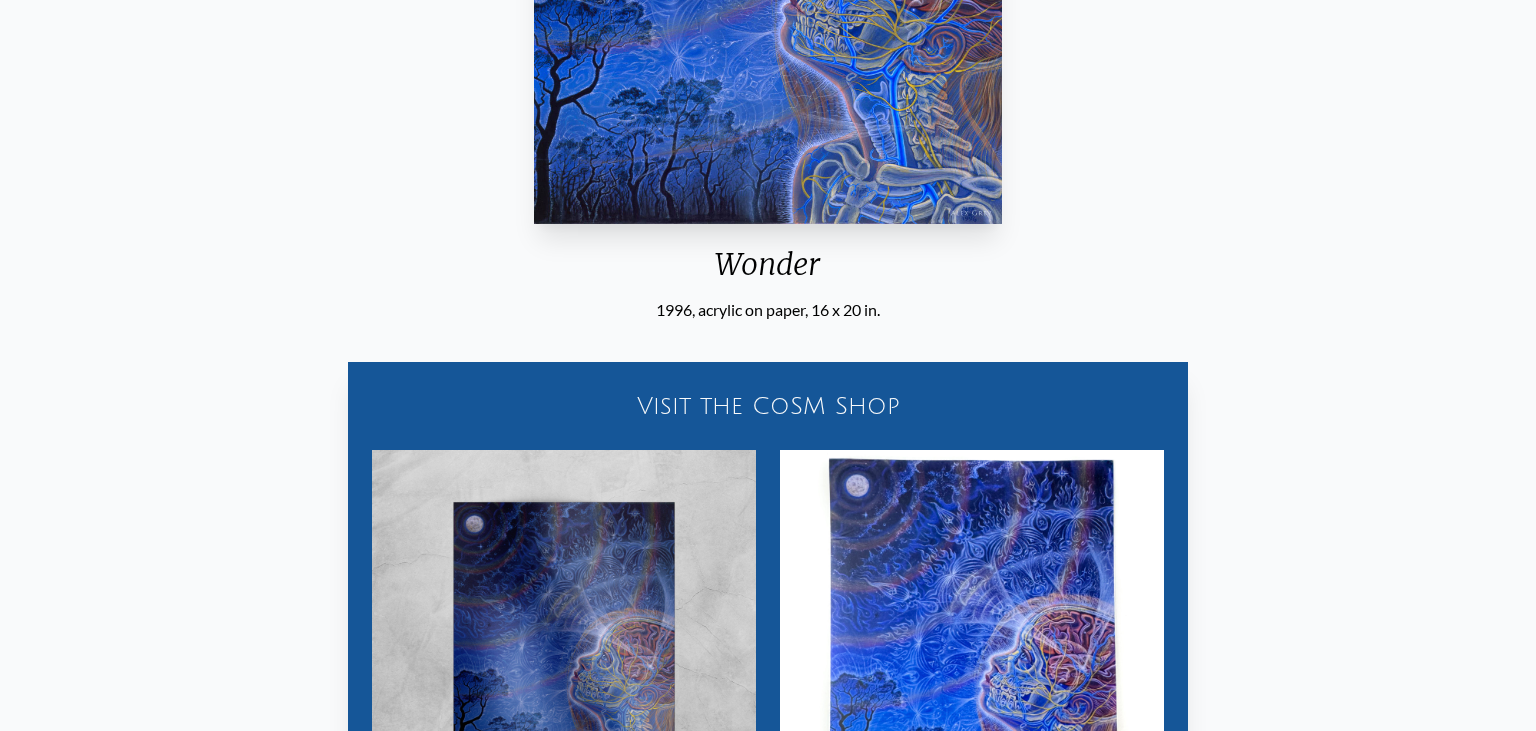 scroll, scrollTop: 528, scrollLeft: 0, axis: vertical 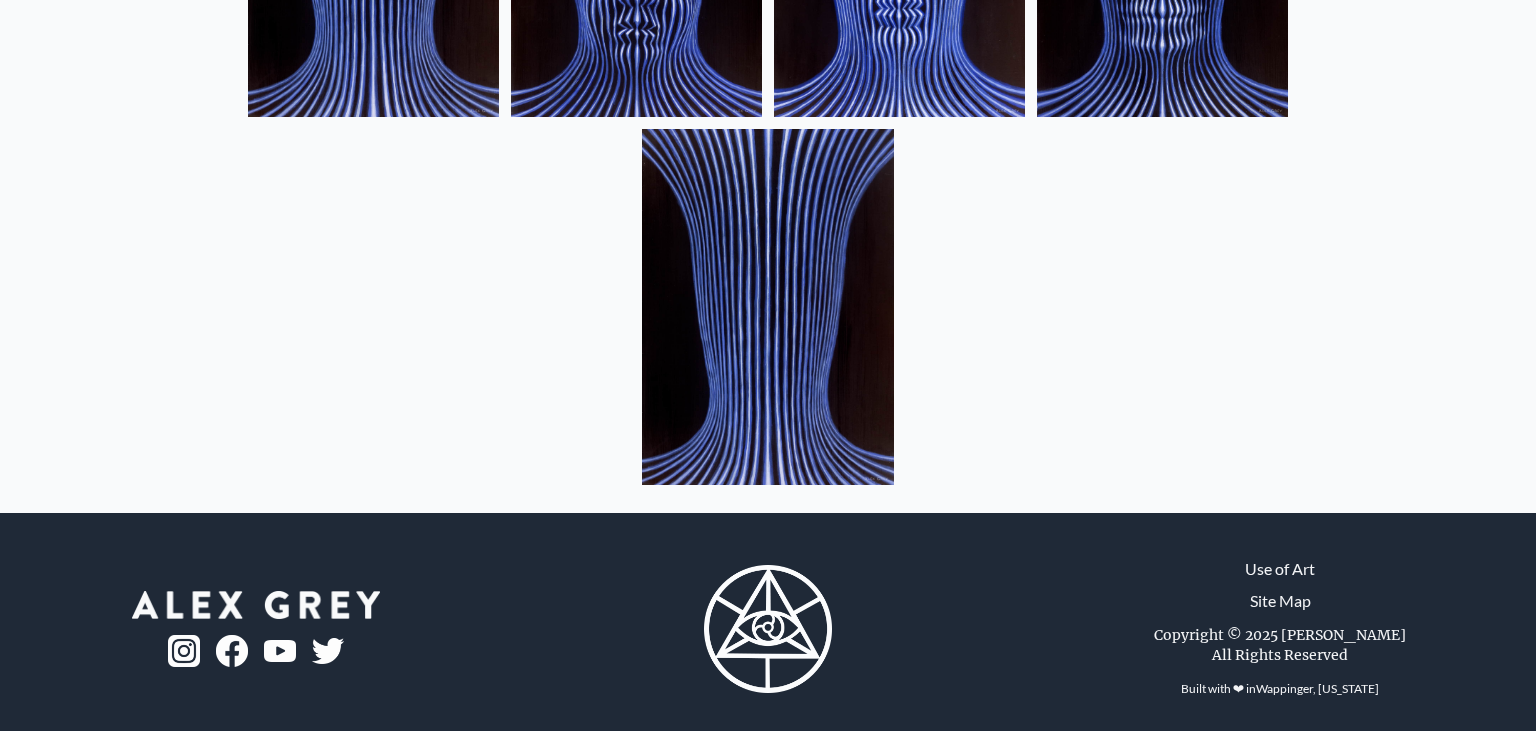 click at bounding box center [767, 307] 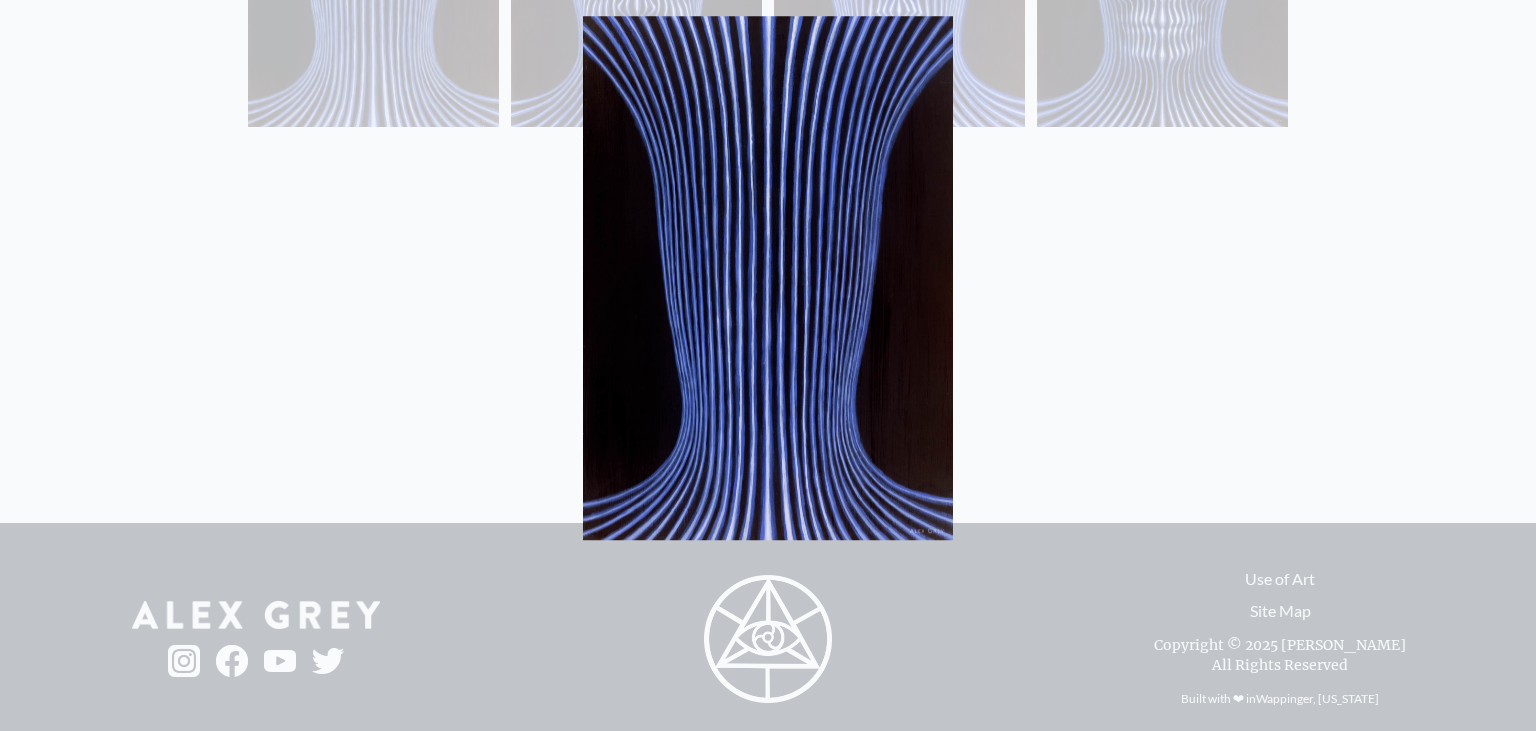 scroll, scrollTop: 1161, scrollLeft: 0, axis: vertical 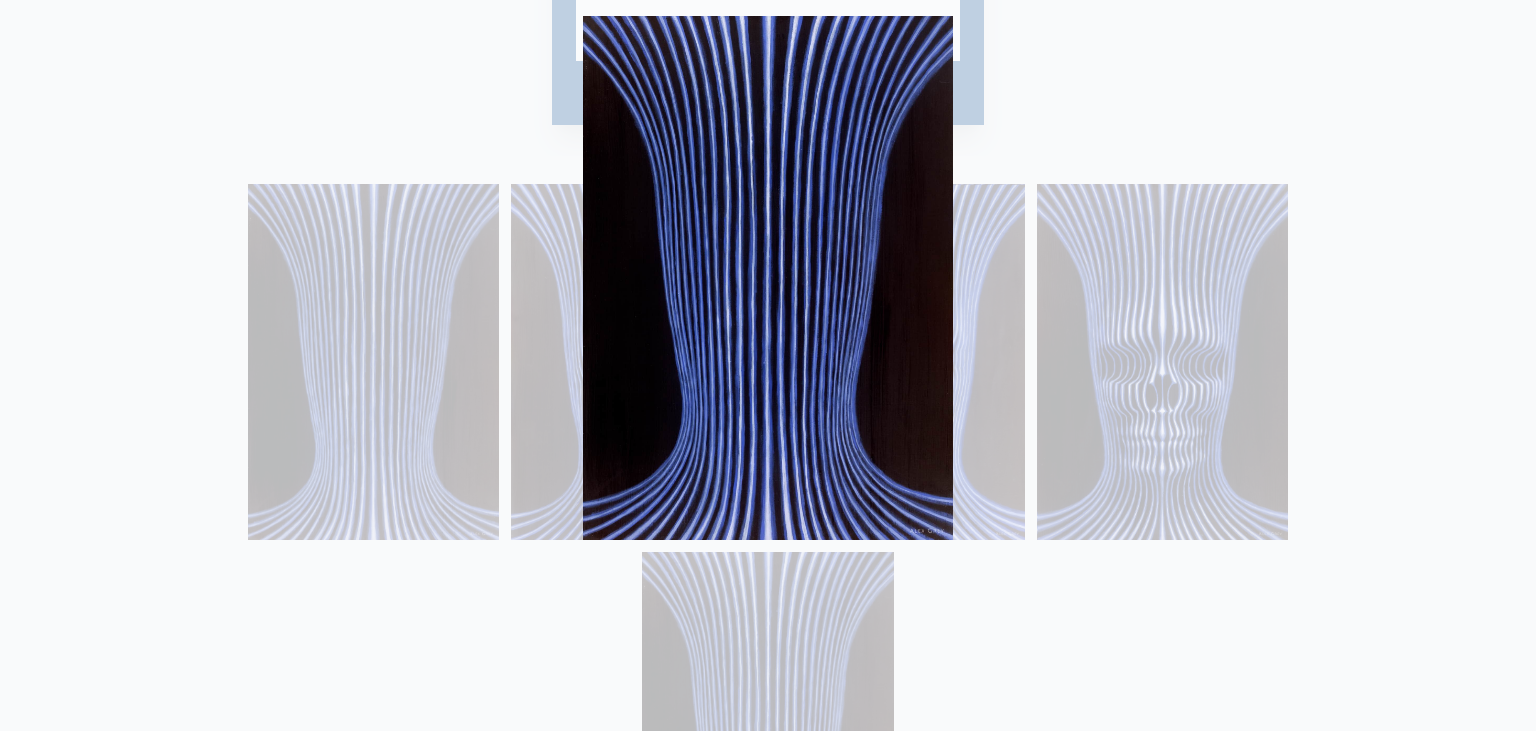 click at bounding box center (768, 278) 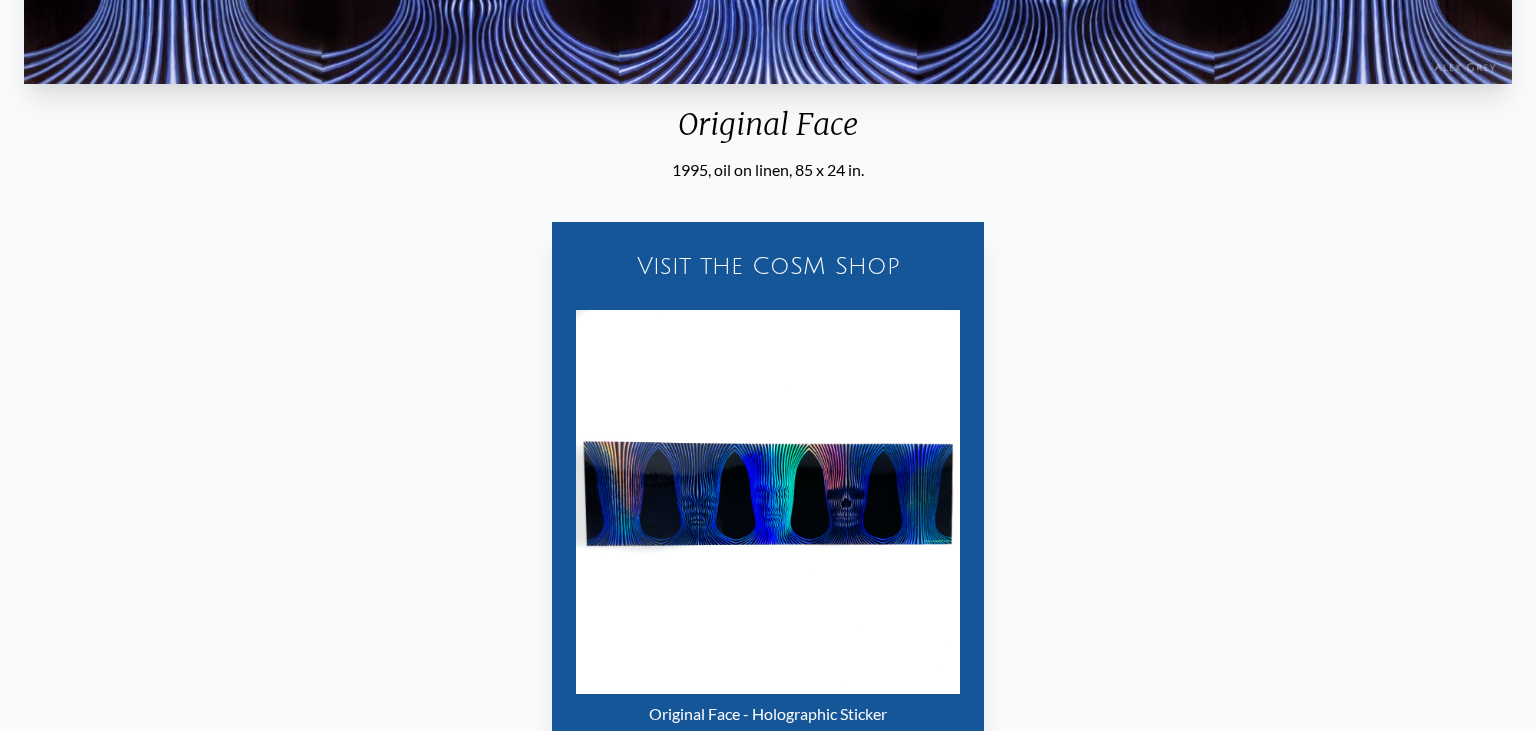 scroll, scrollTop: 422, scrollLeft: 0, axis: vertical 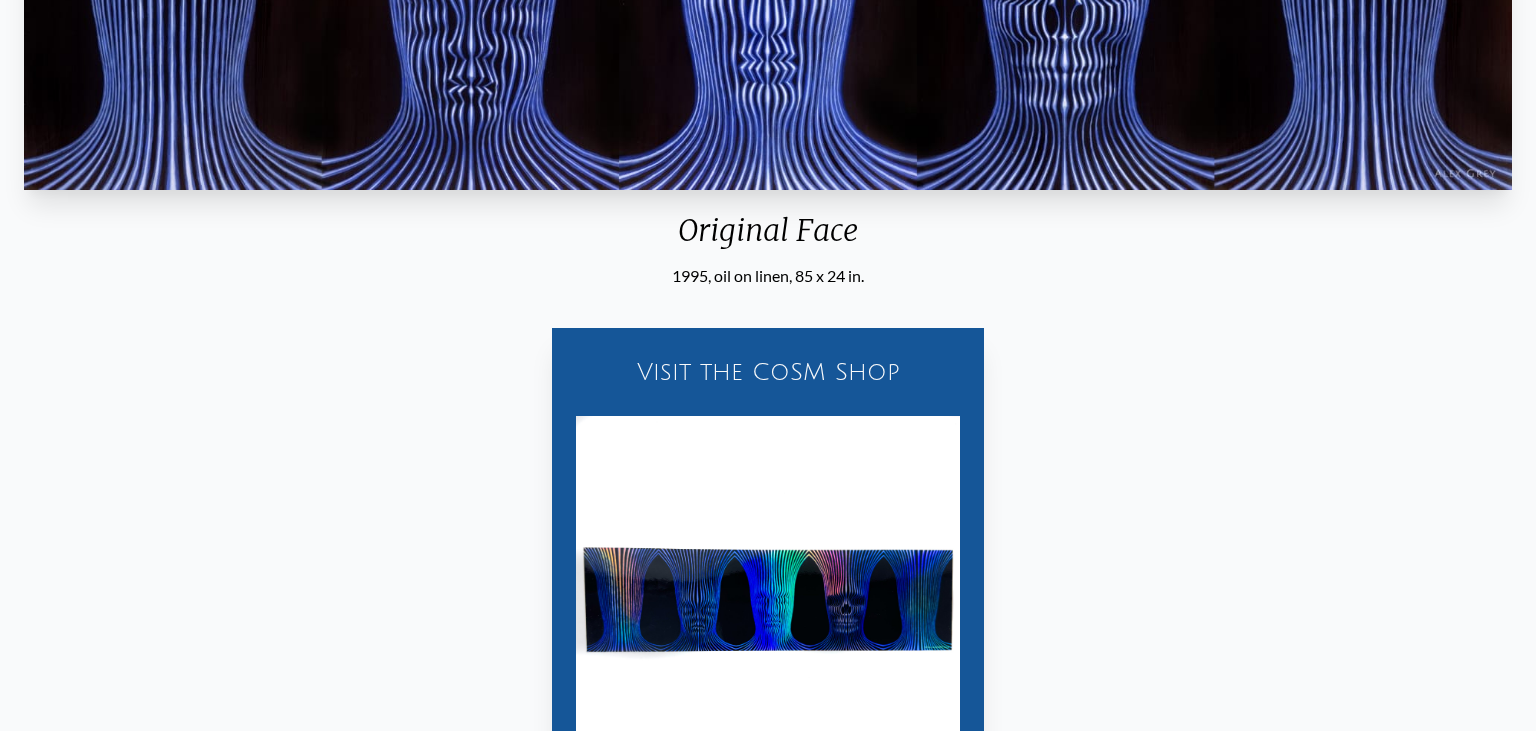 click on "Visit the CoSM Shop" at bounding box center (768, 372) 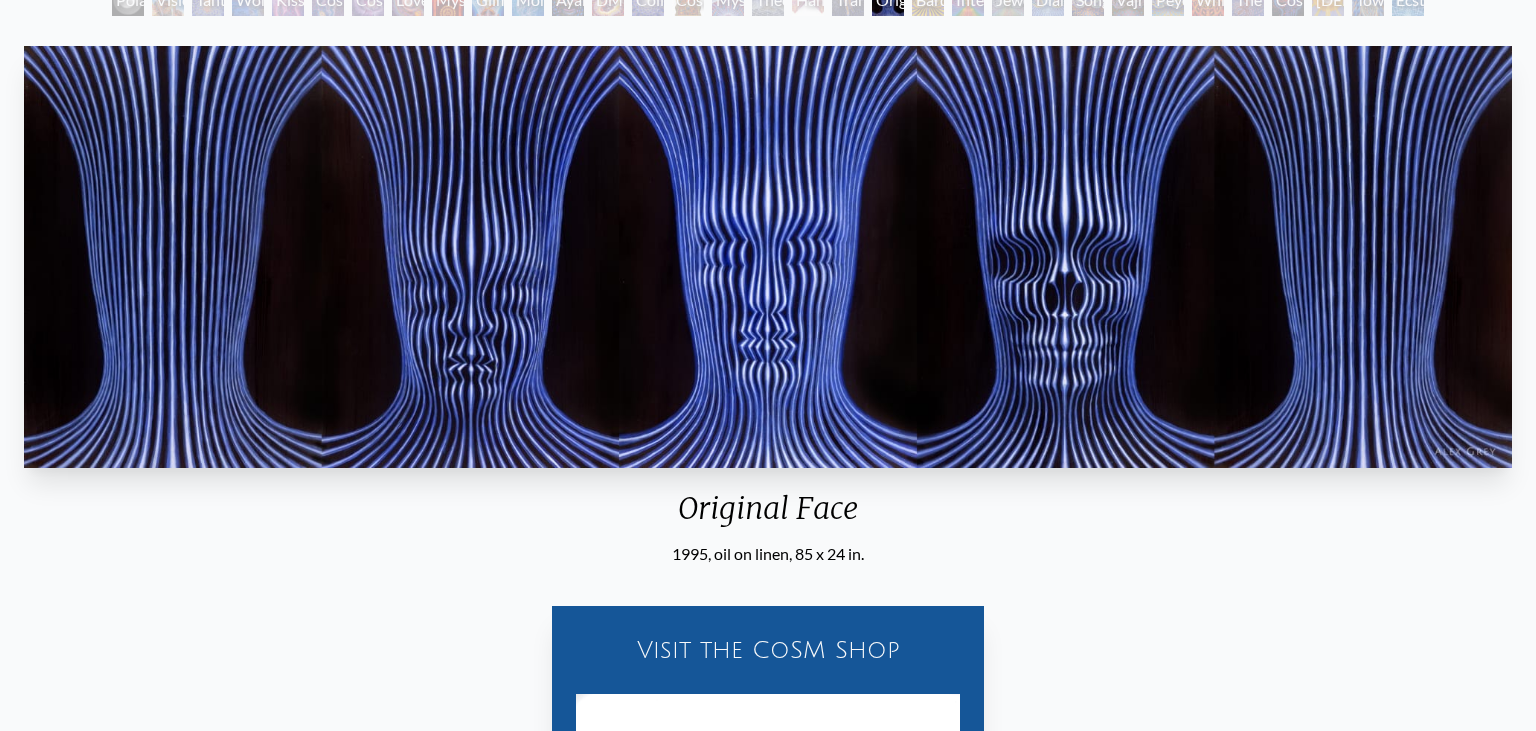 scroll, scrollTop: 316, scrollLeft: 0, axis: vertical 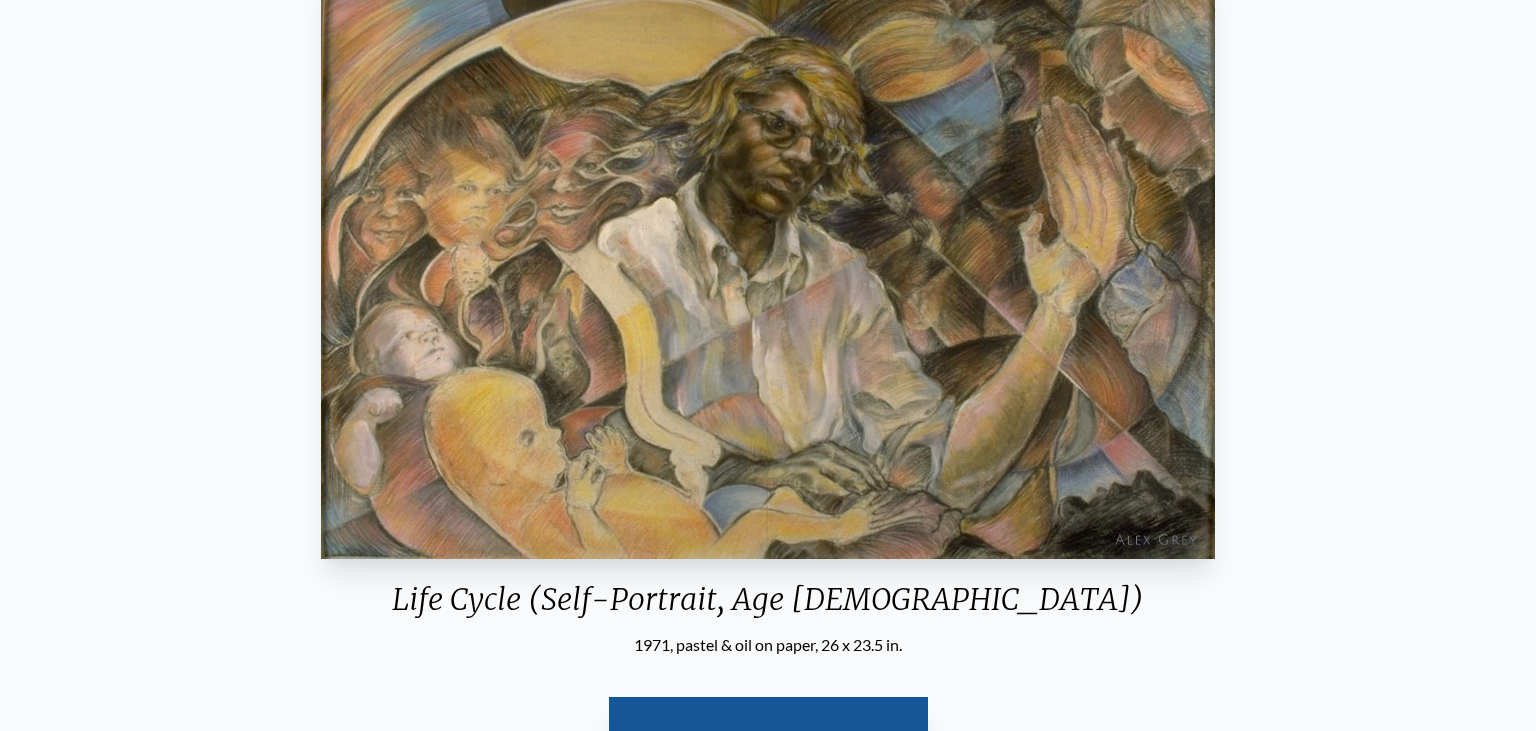 click on "Visit the CoSM Shop" at bounding box center (768, 741) 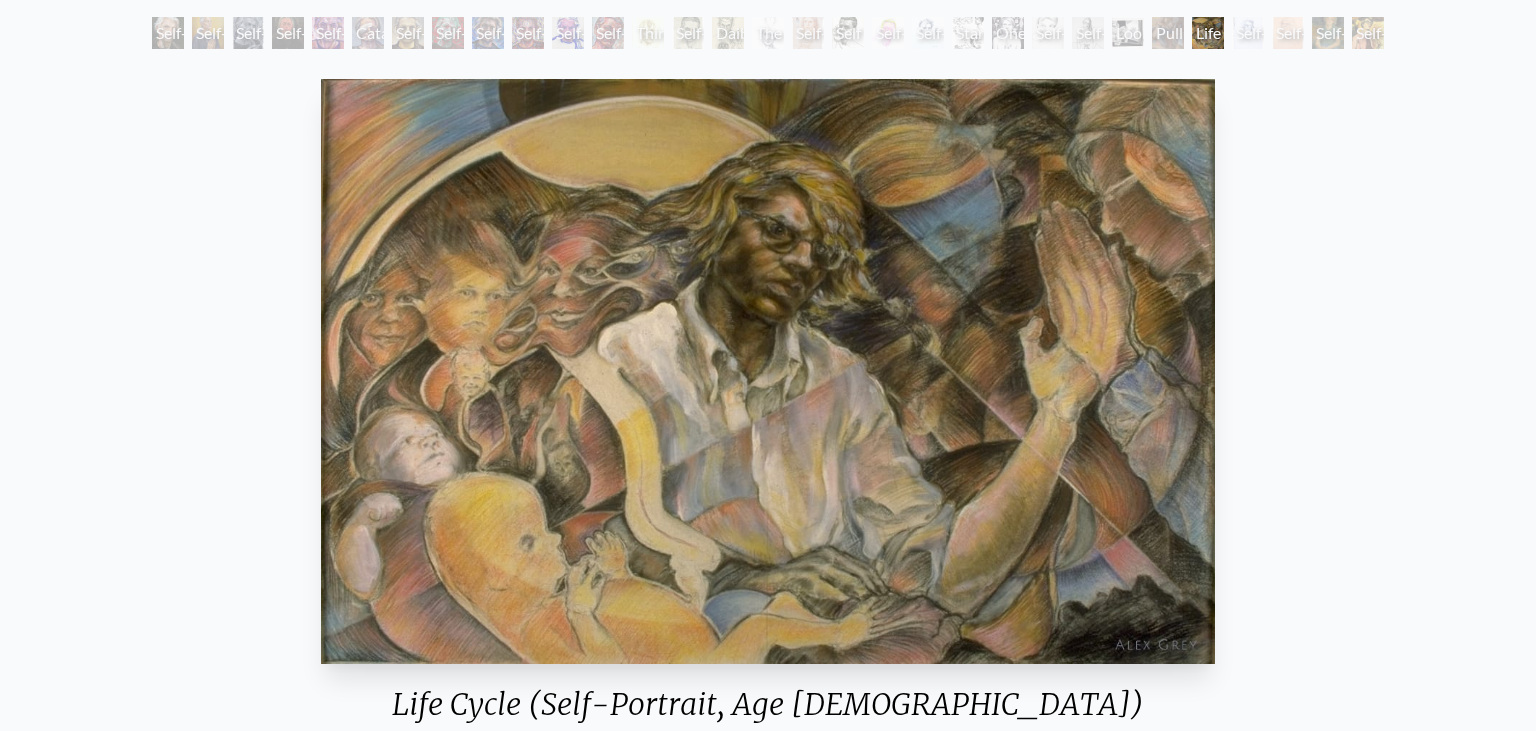 scroll, scrollTop: 0, scrollLeft: 0, axis: both 